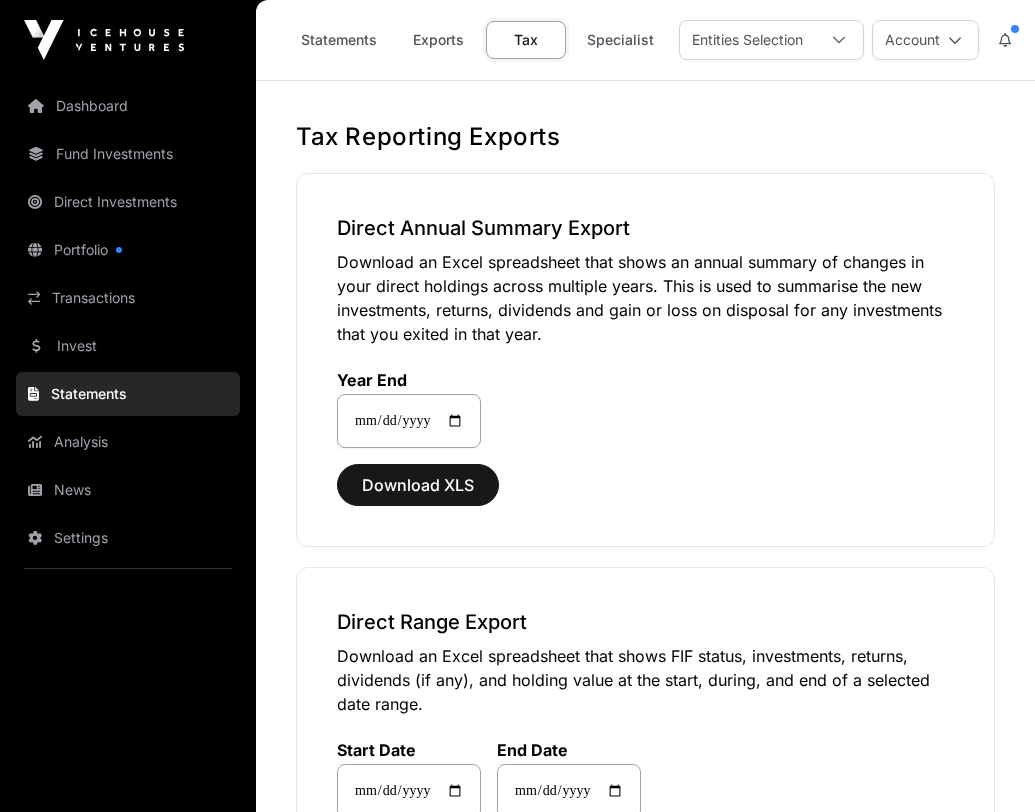 select 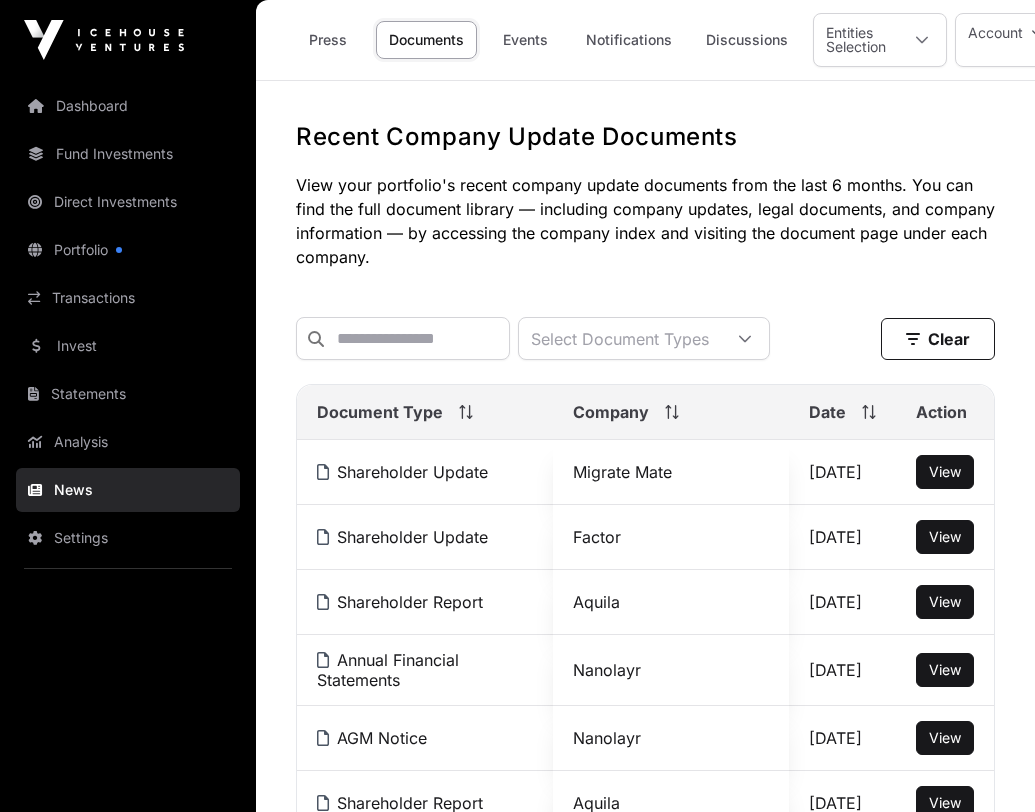 scroll, scrollTop: 0, scrollLeft: 0, axis: both 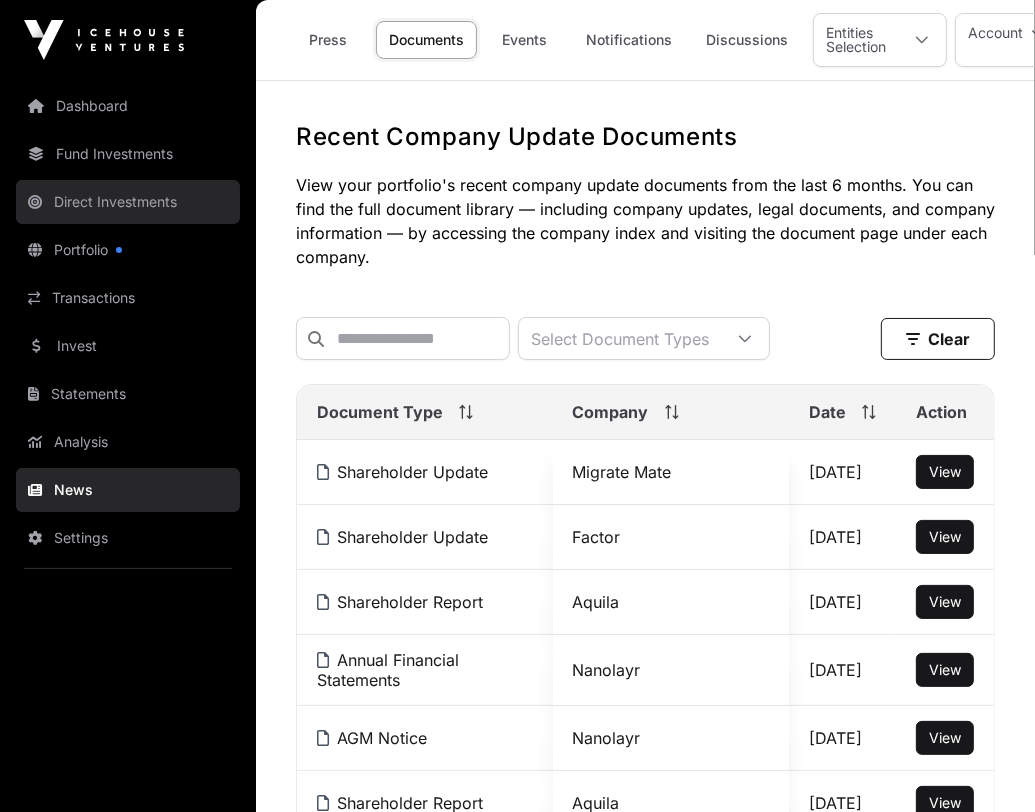 click on "Direct Investments" 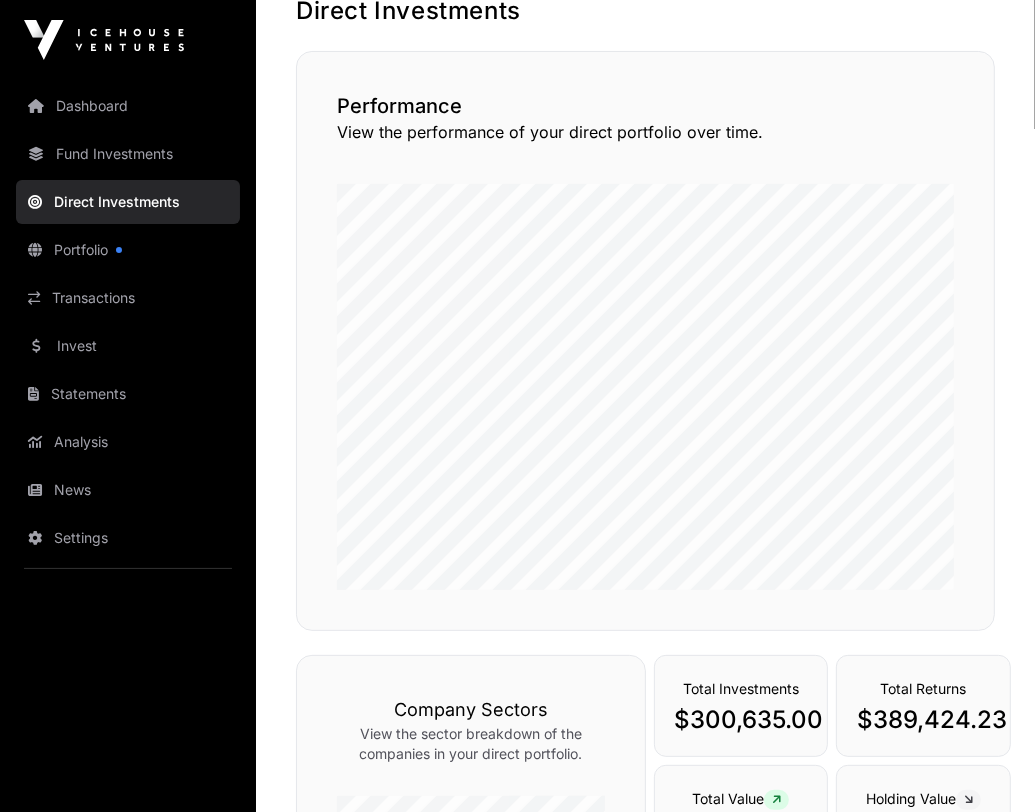 scroll, scrollTop: 0, scrollLeft: 0, axis: both 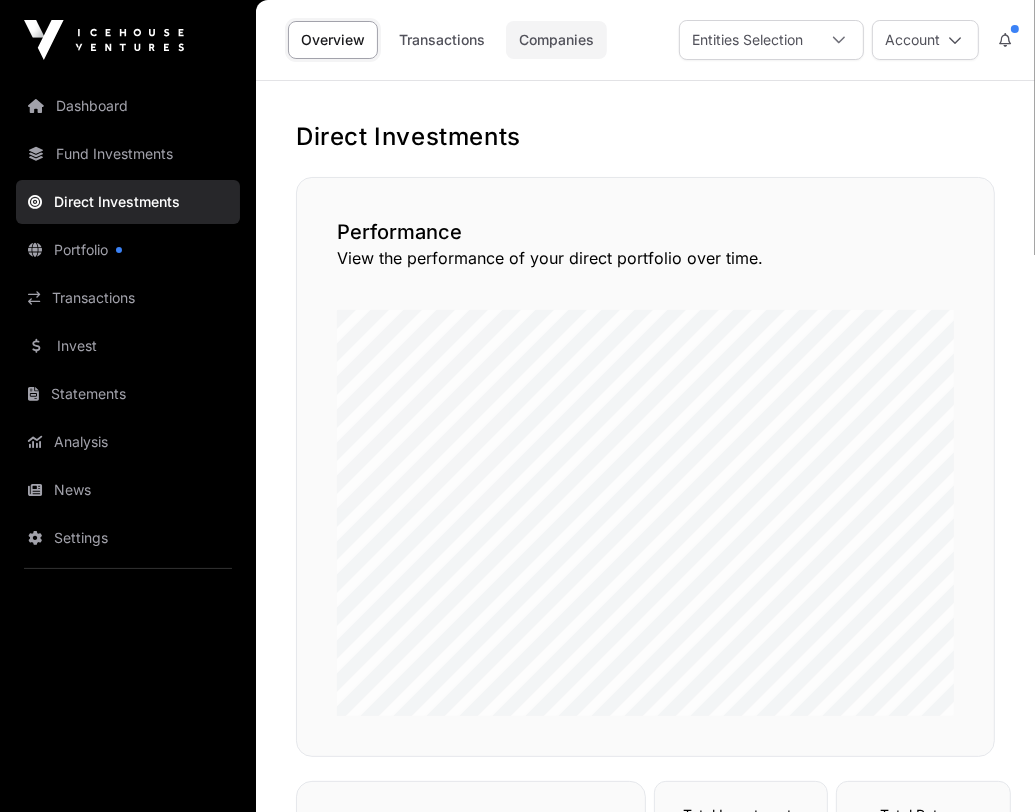 click on "Companies" 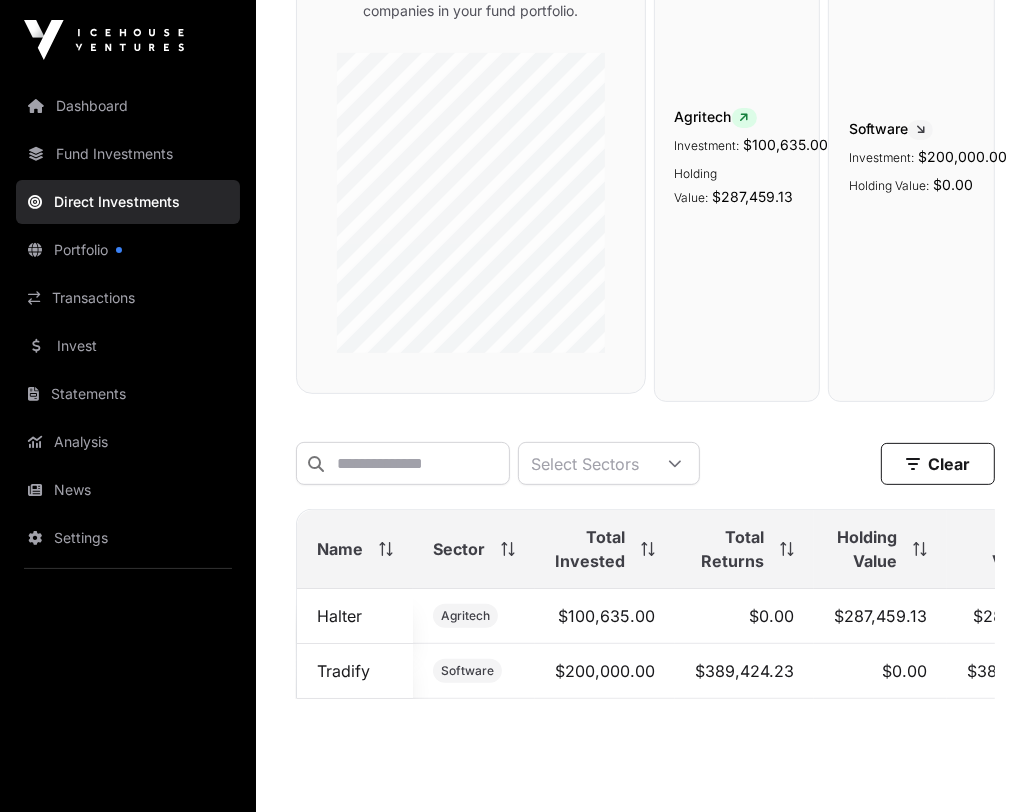 scroll, scrollTop: 348, scrollLeft: 0, axis: vertical 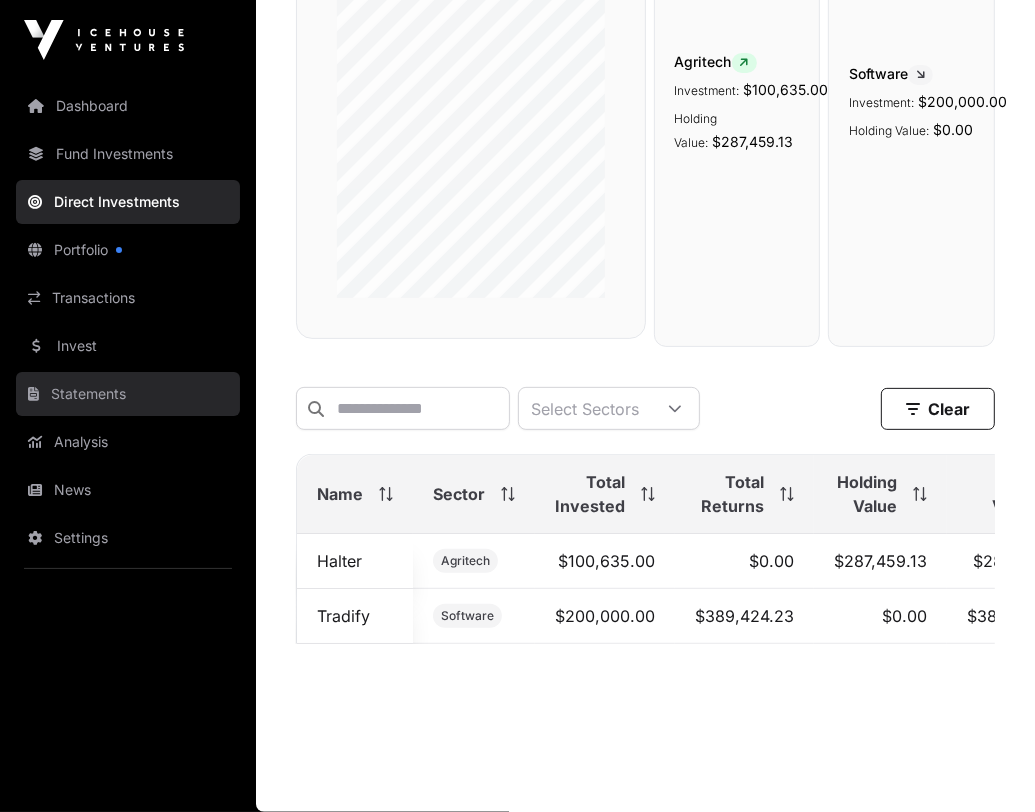 click on "Statements" 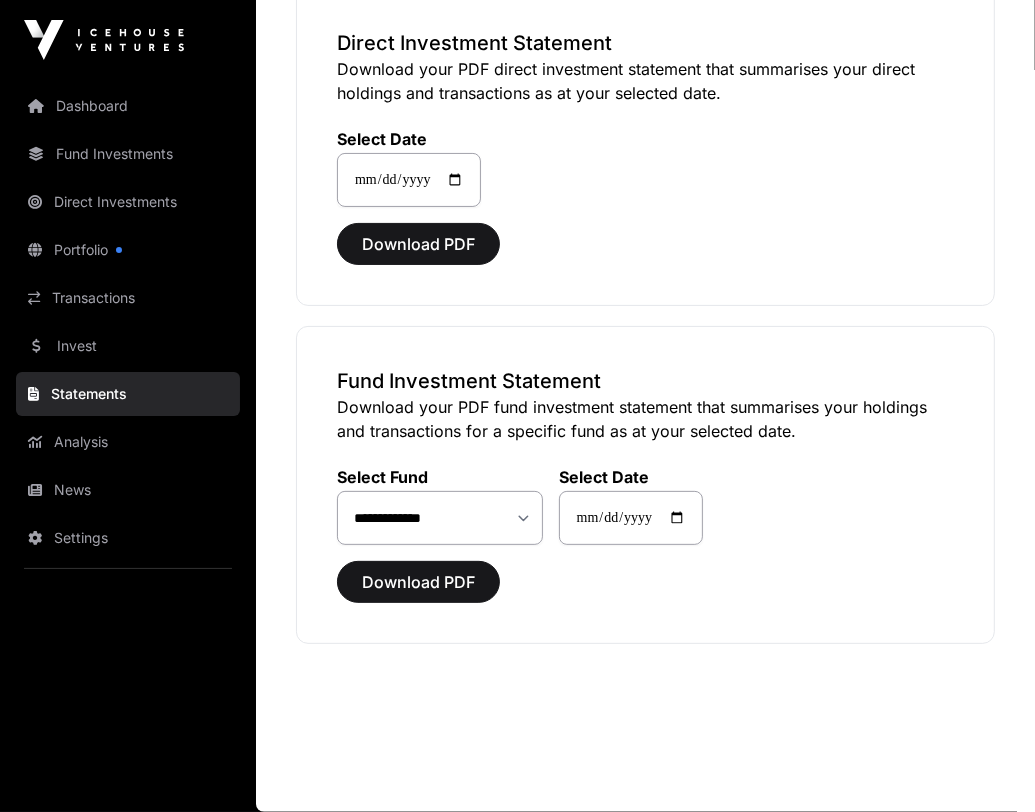 scroll, scrollTop: 0, scrollLeft: 0, axis: both 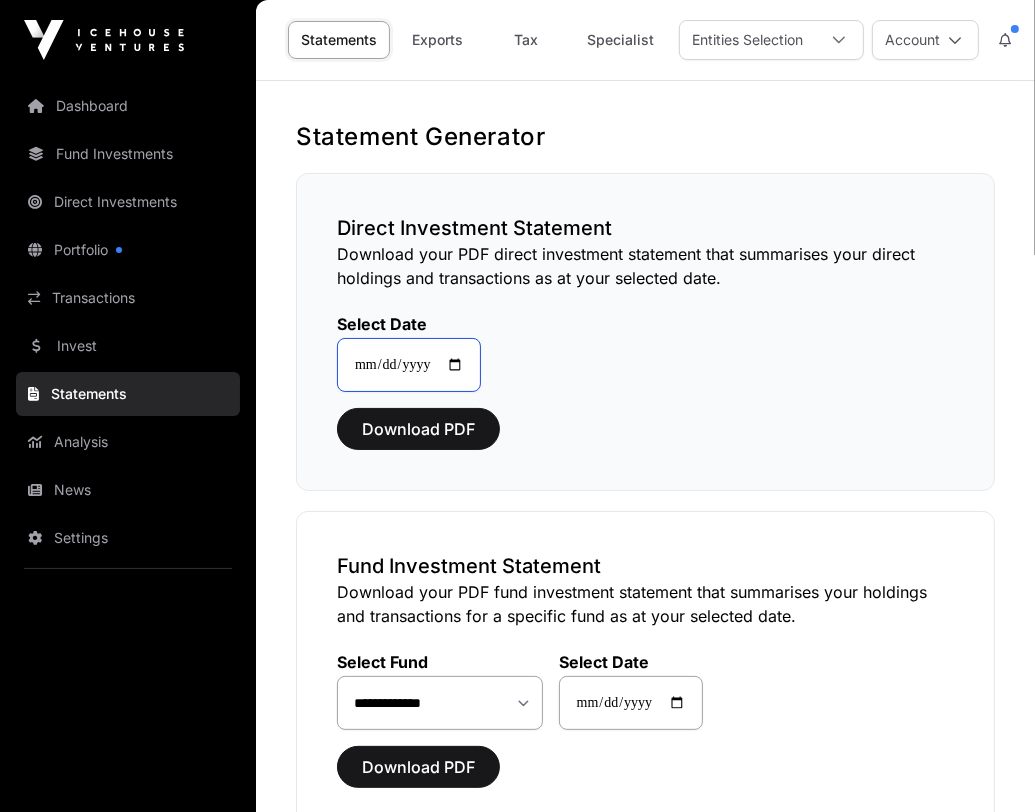 click on "**********" 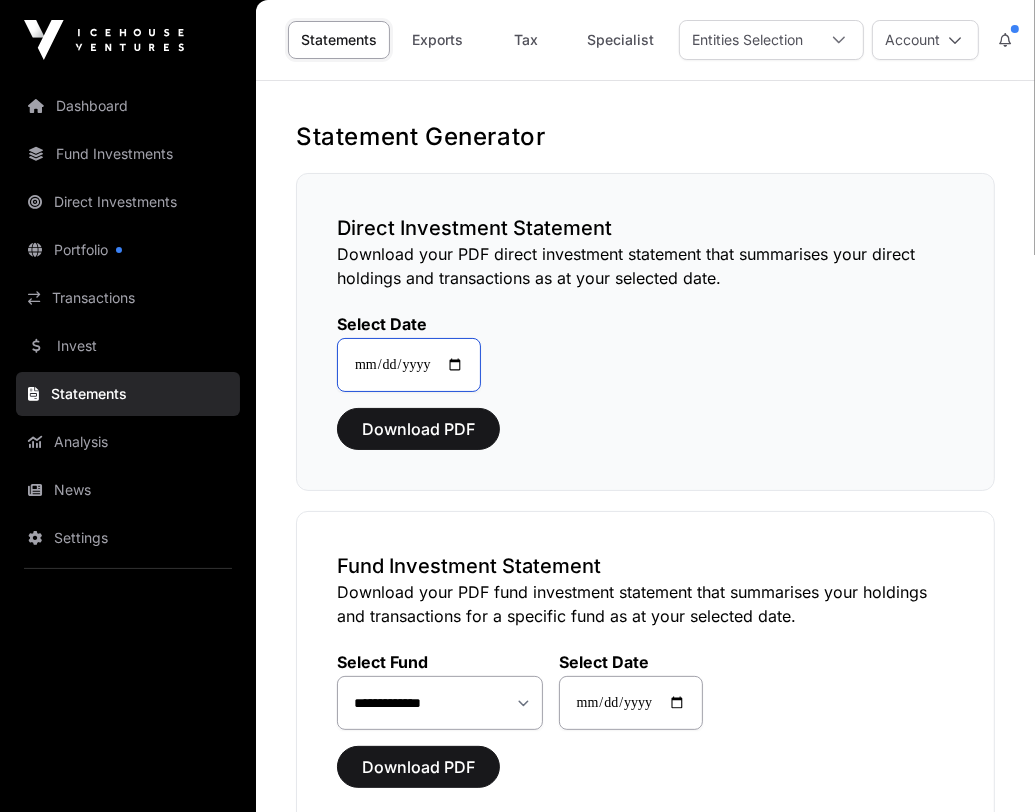 type on "**********" 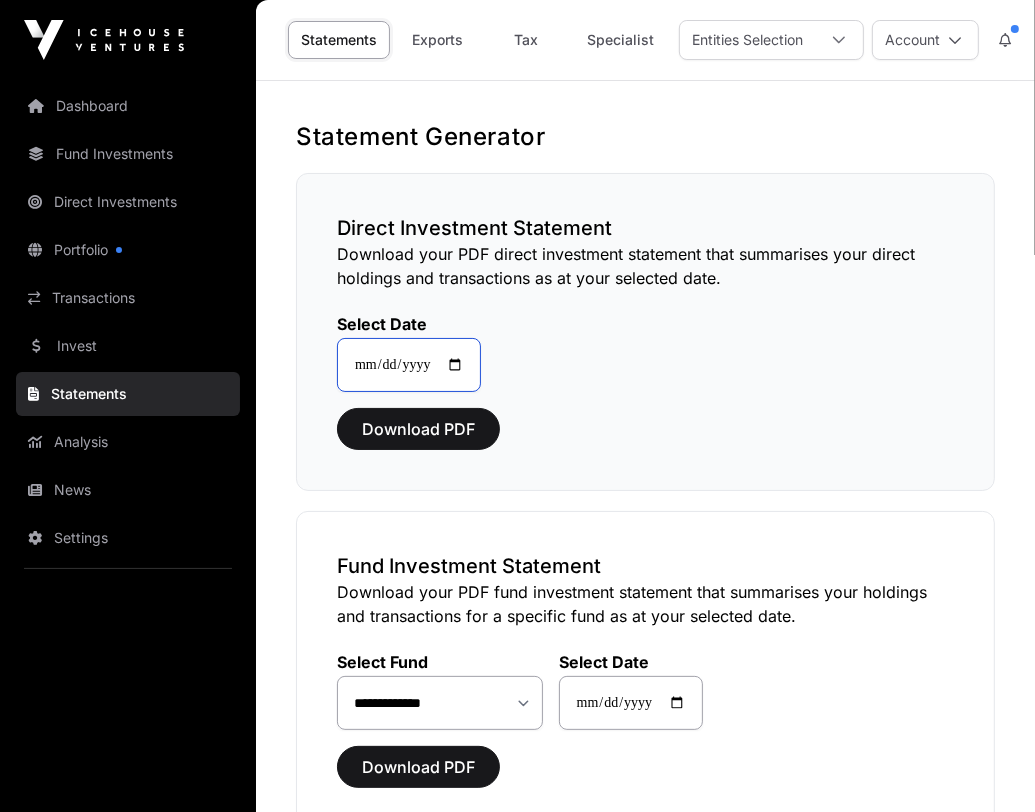 type on "**********" 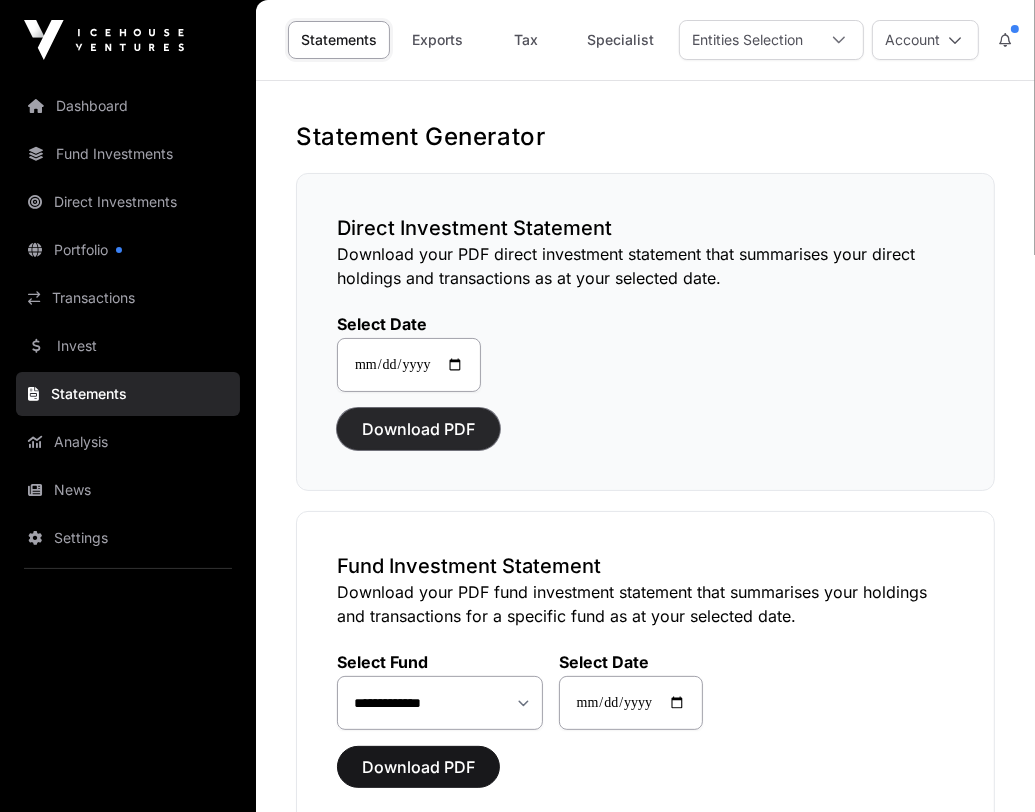 click on "Download PDF" 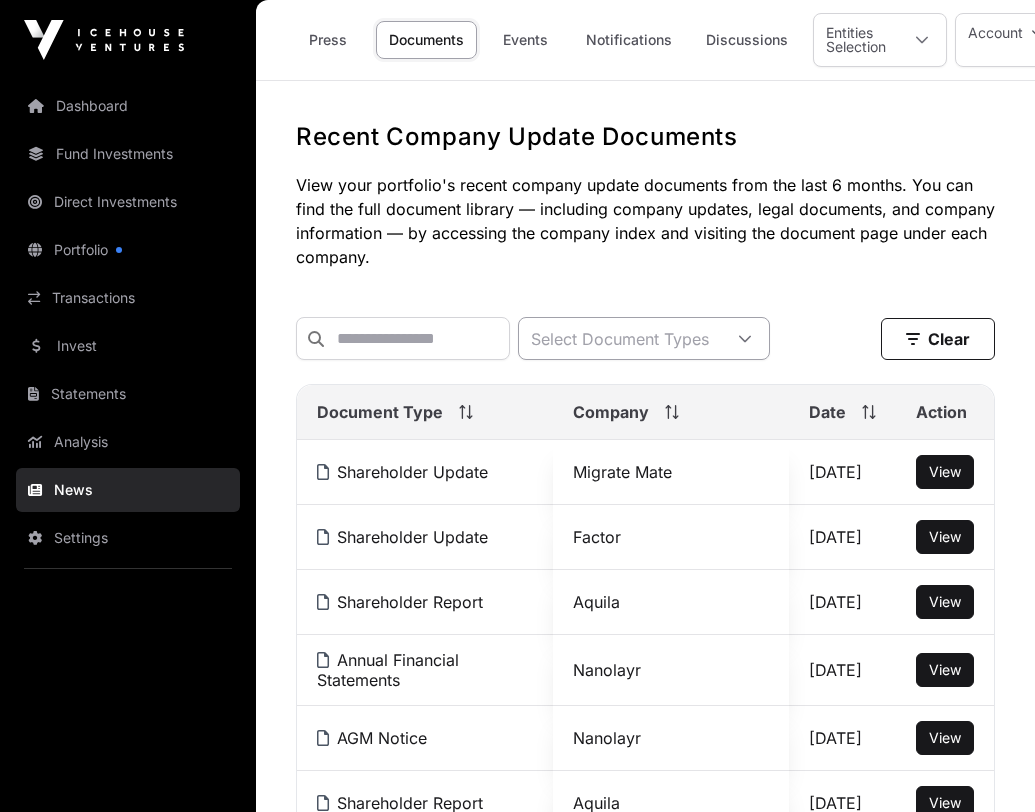 scroll, scrollTop: 0, scrollLeft: 0, axis: both 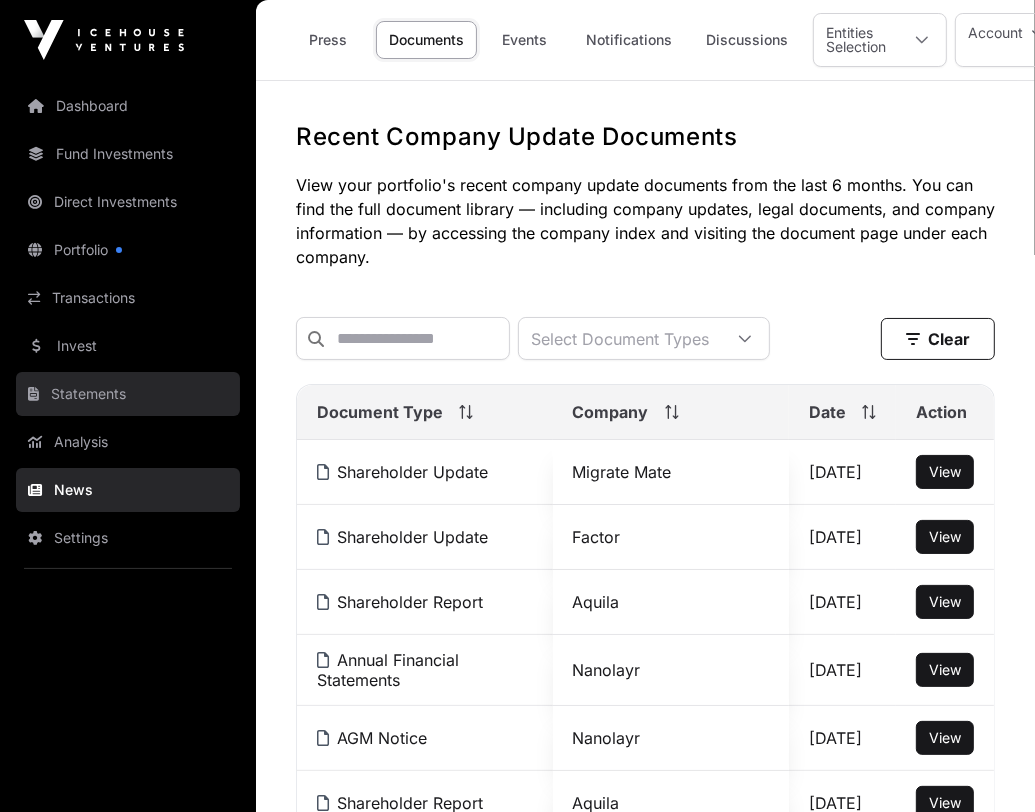 click on "Statements" 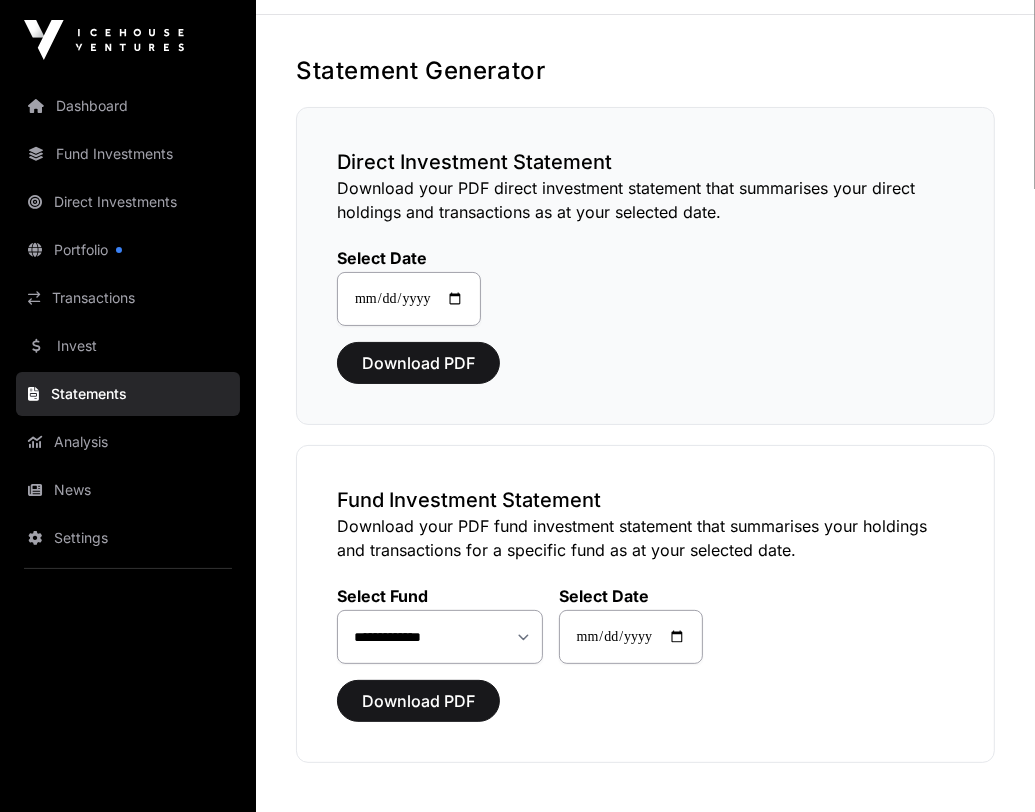 scroll, scrollTop: 182, scrollLeft: 0, axis: vertical 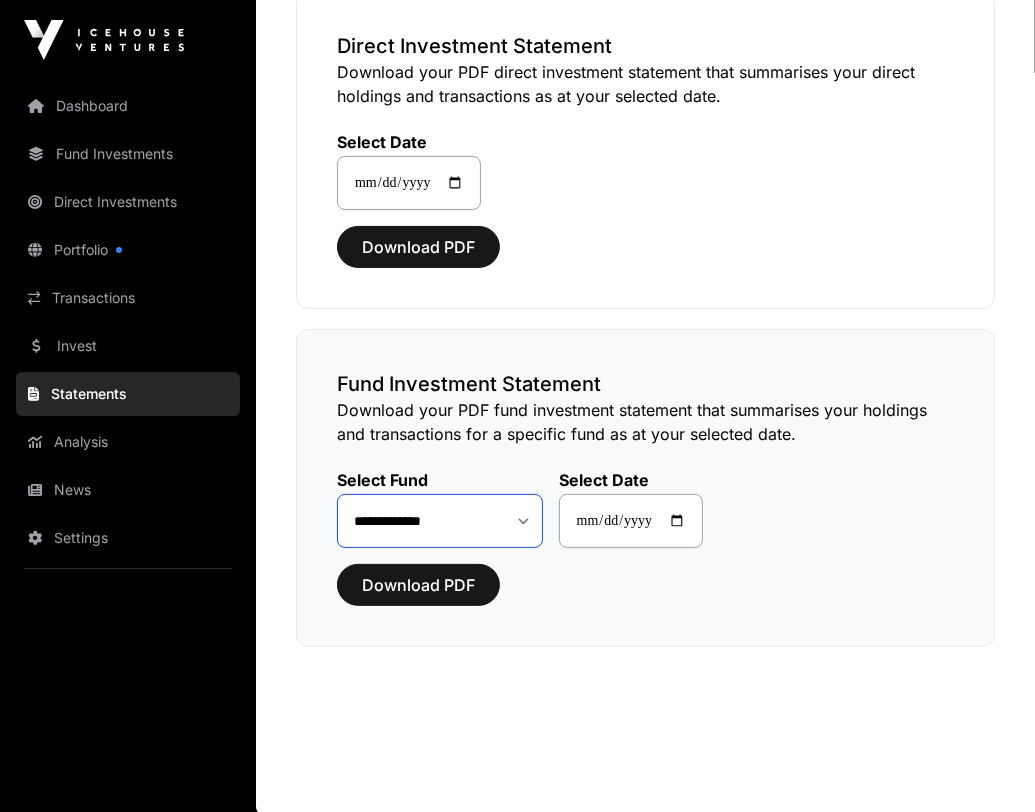 click on "**********" 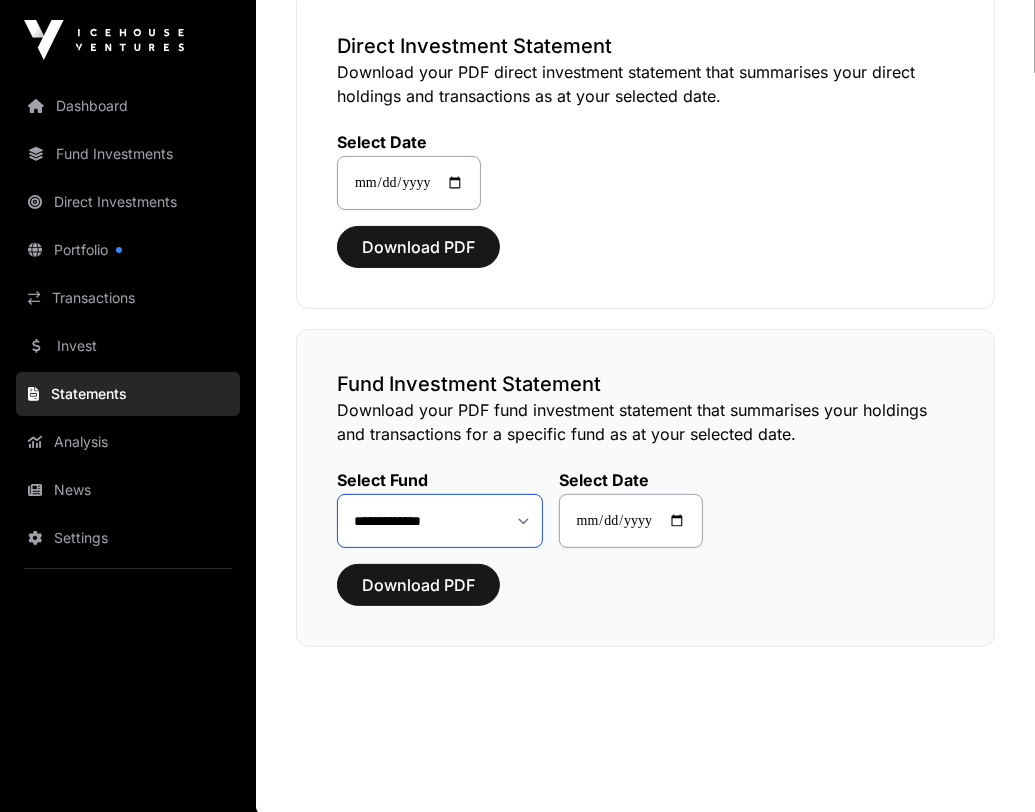 click on "**********" 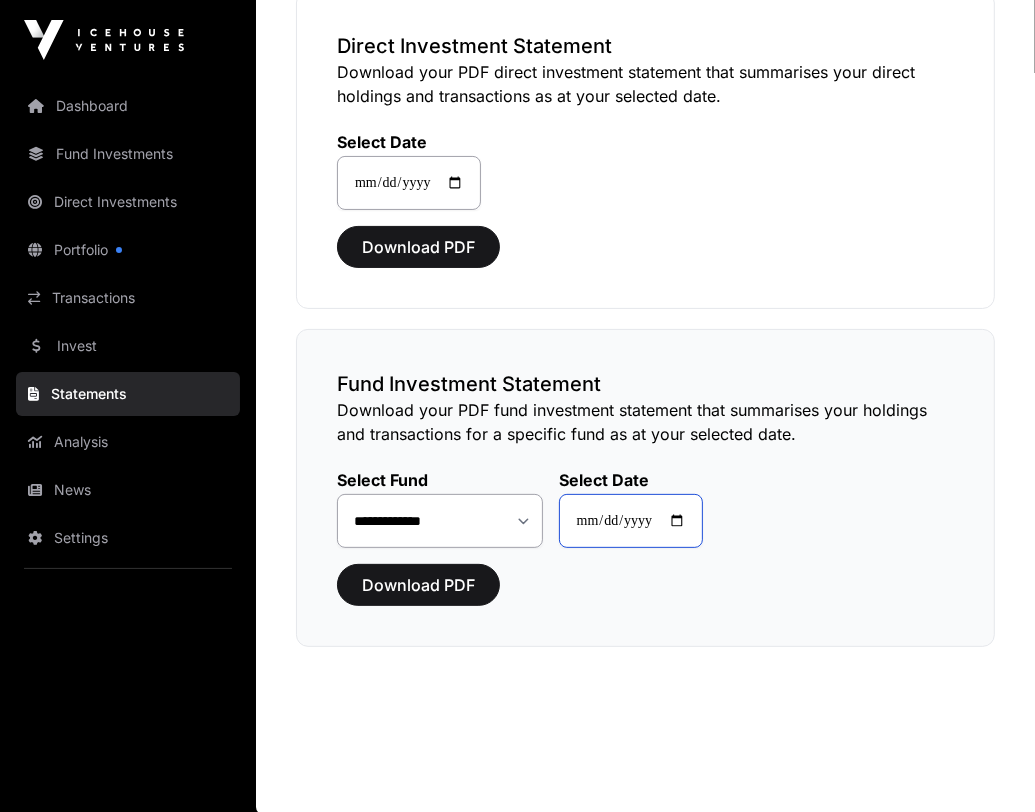 click on "**********" 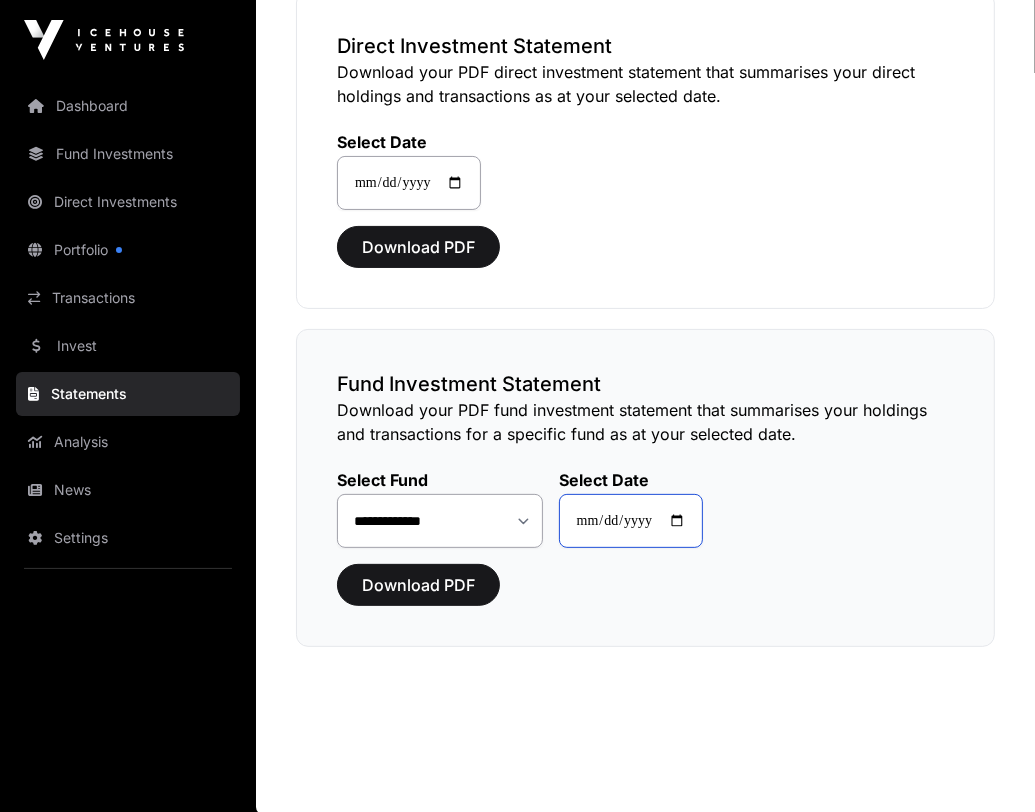 type on "**********" 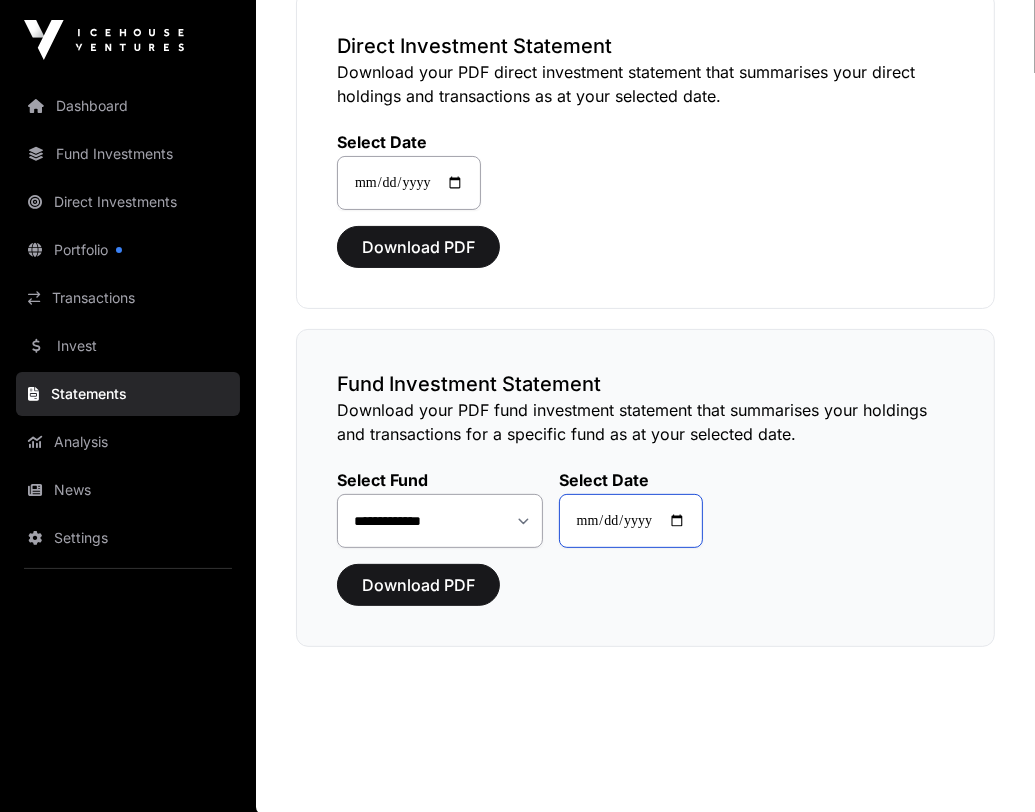 type on "**********" 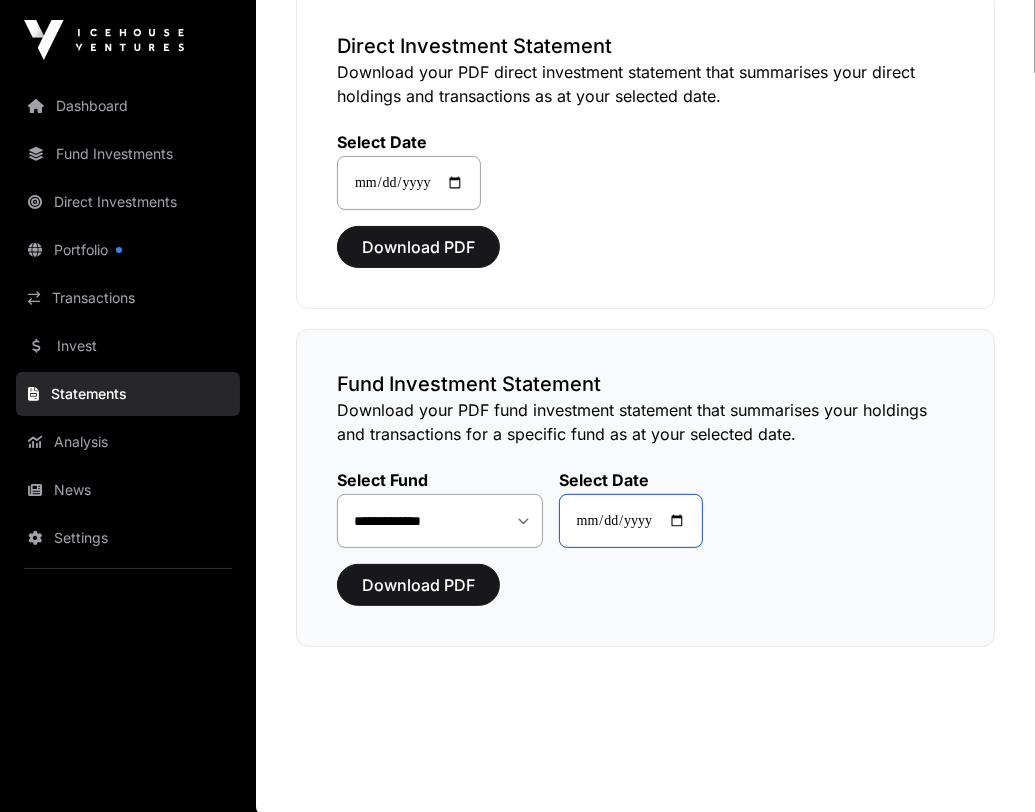 type on "**********" 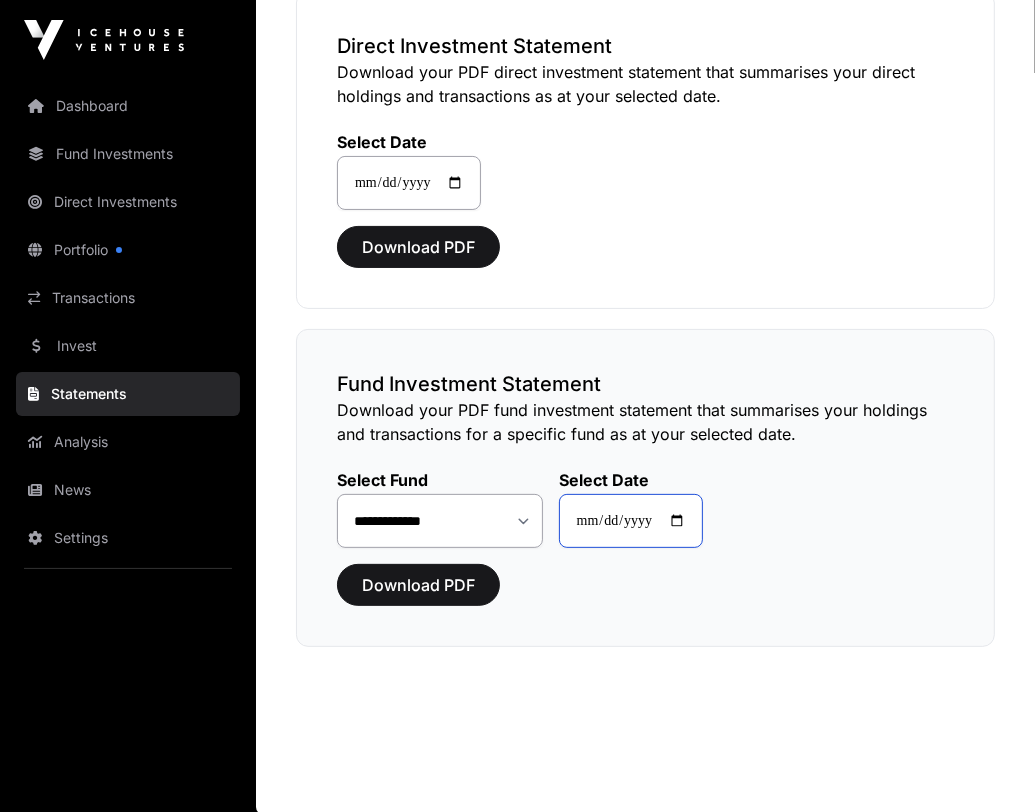 type on "**********" 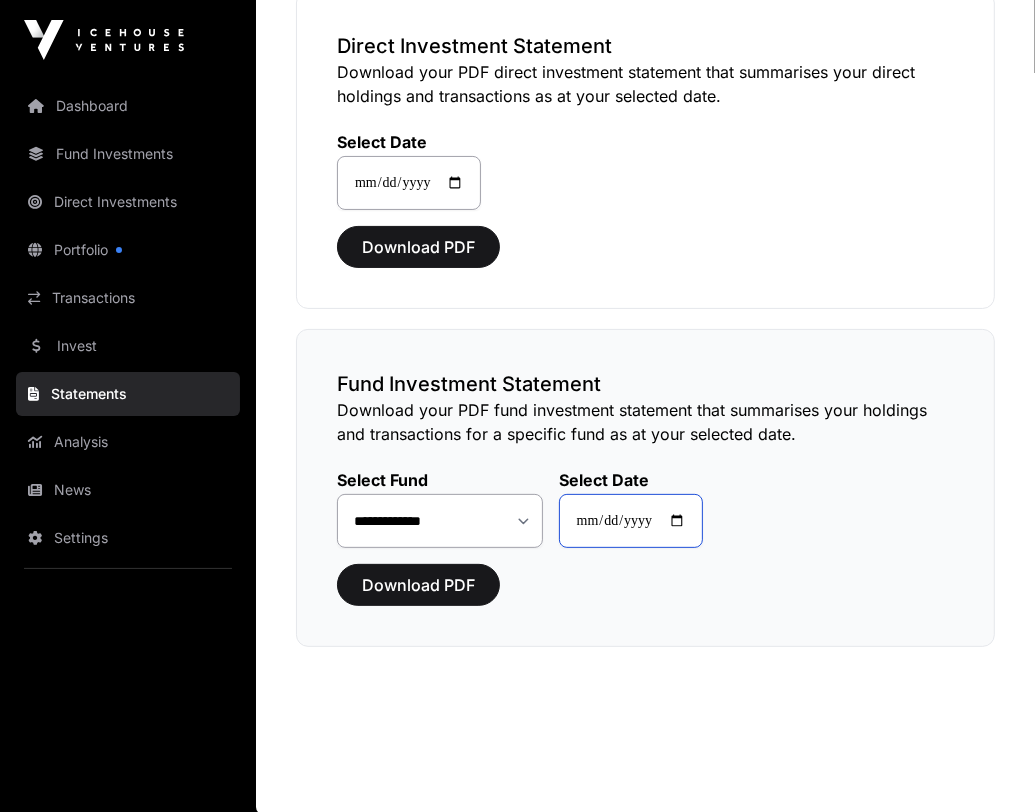 type on "**********" 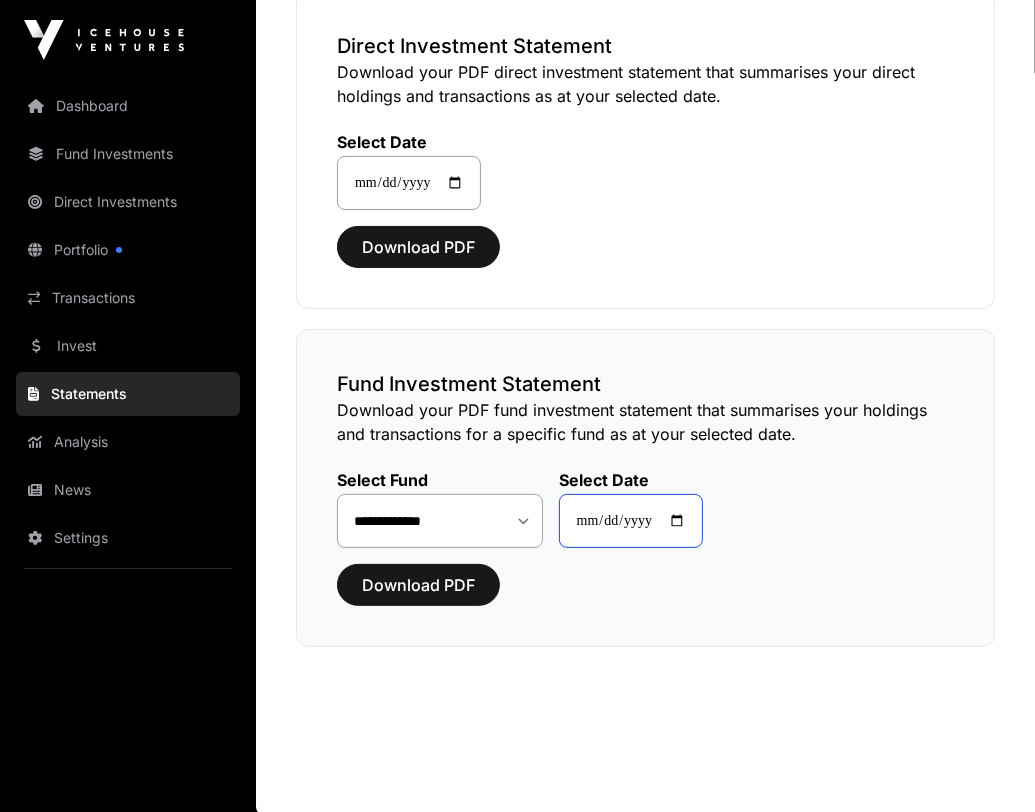type on "**********" 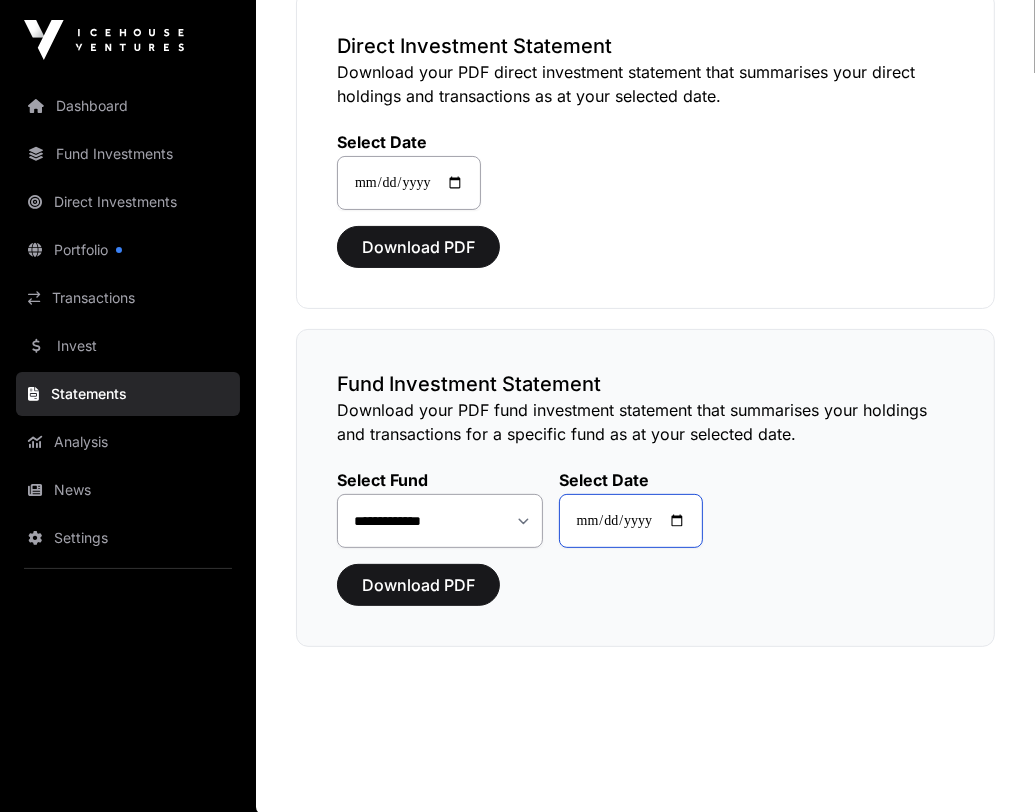 type on "**********" 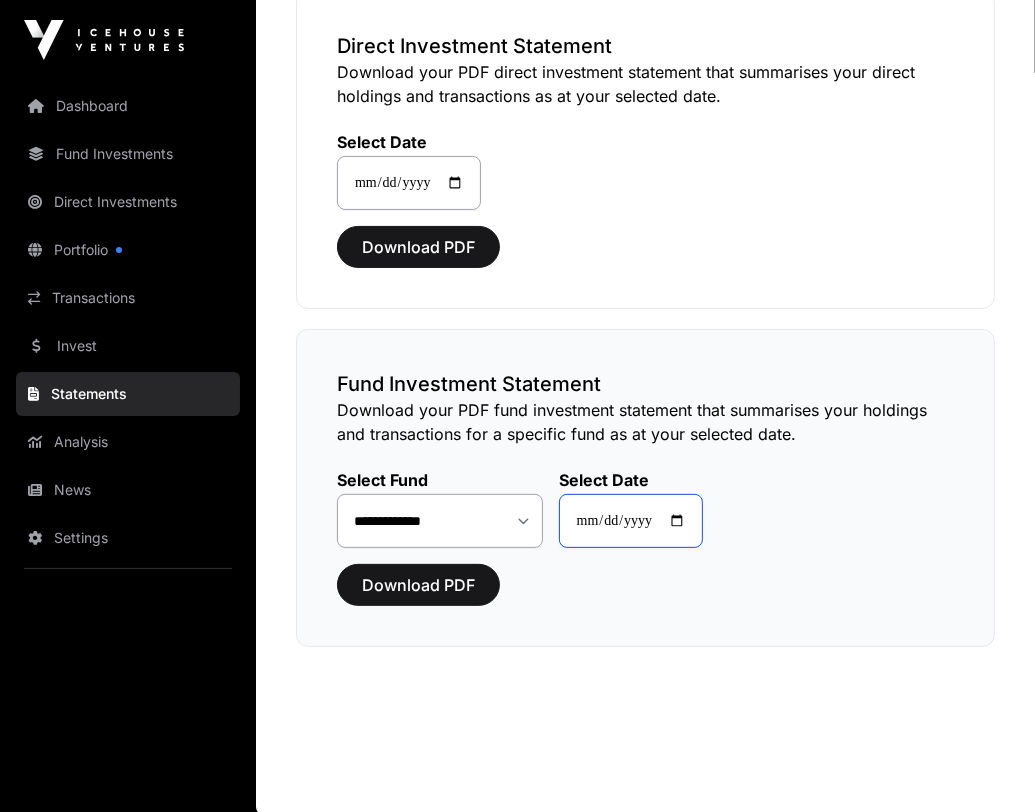 type on "**********" 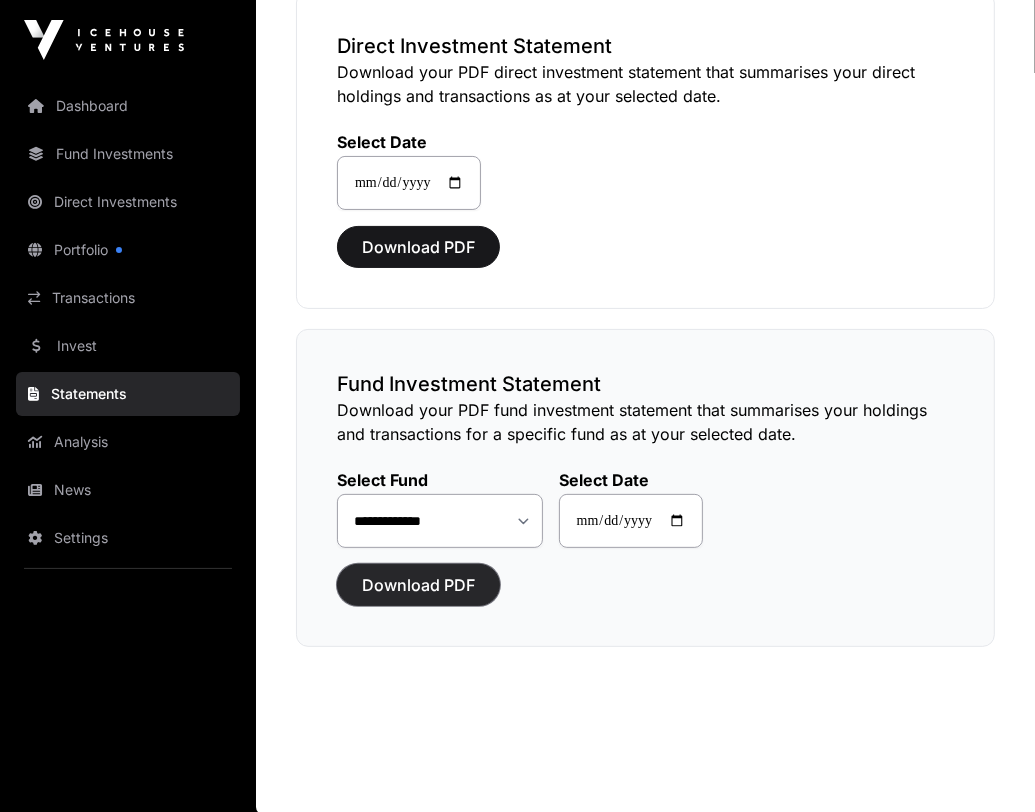 click on "Download PDF" 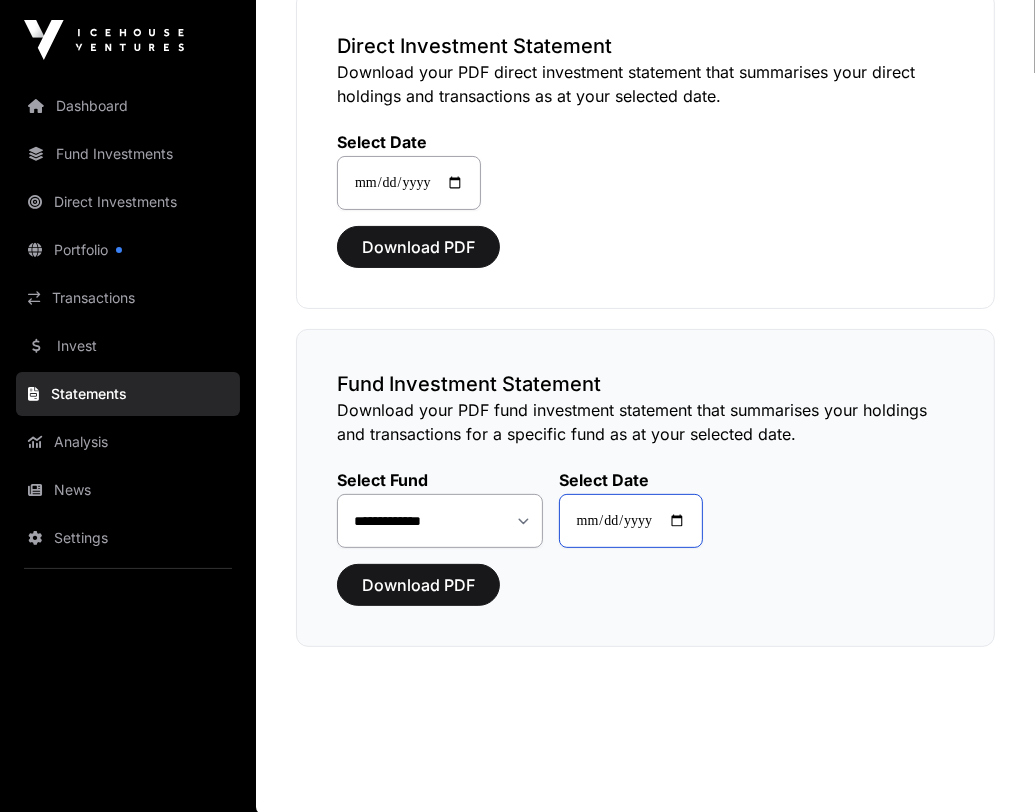 click on "**********" 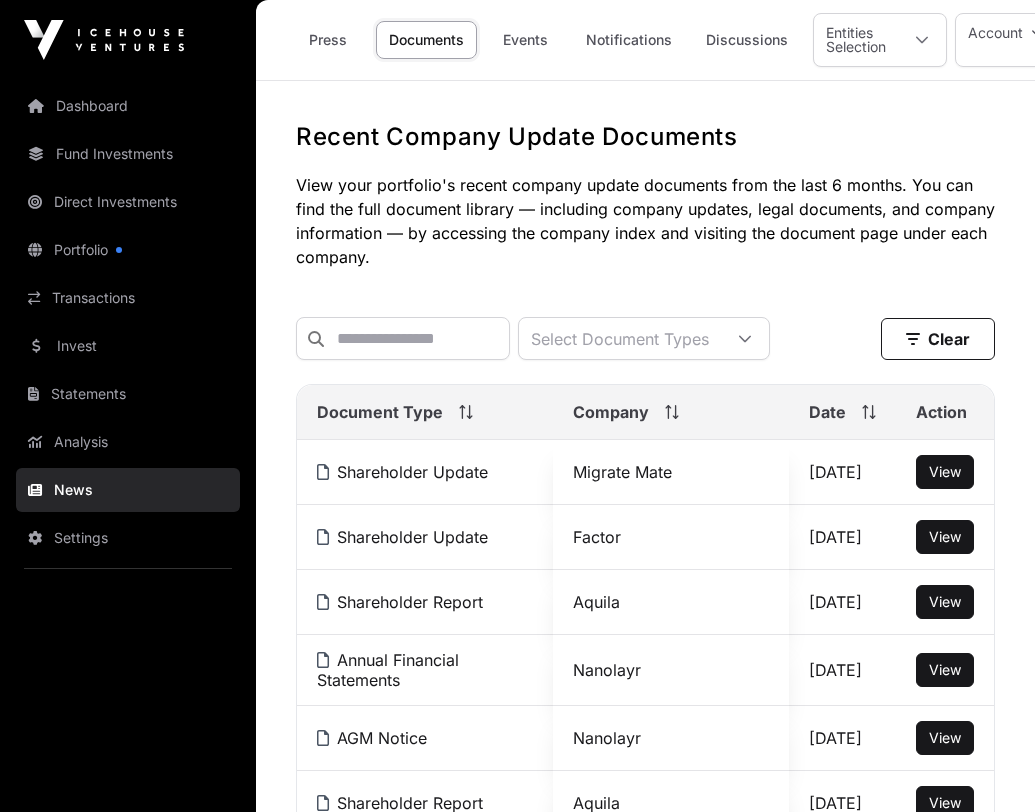 scroll, scrollTop: 0, scrollLeft: 0, axis: both 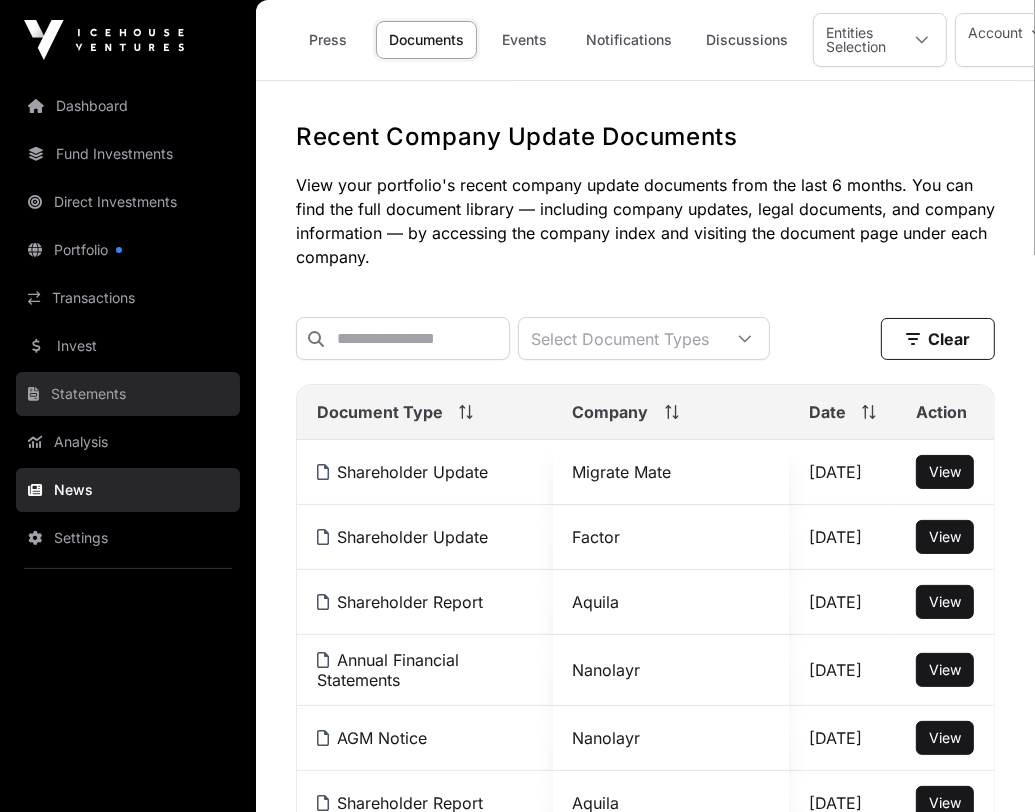 click on "Statements" 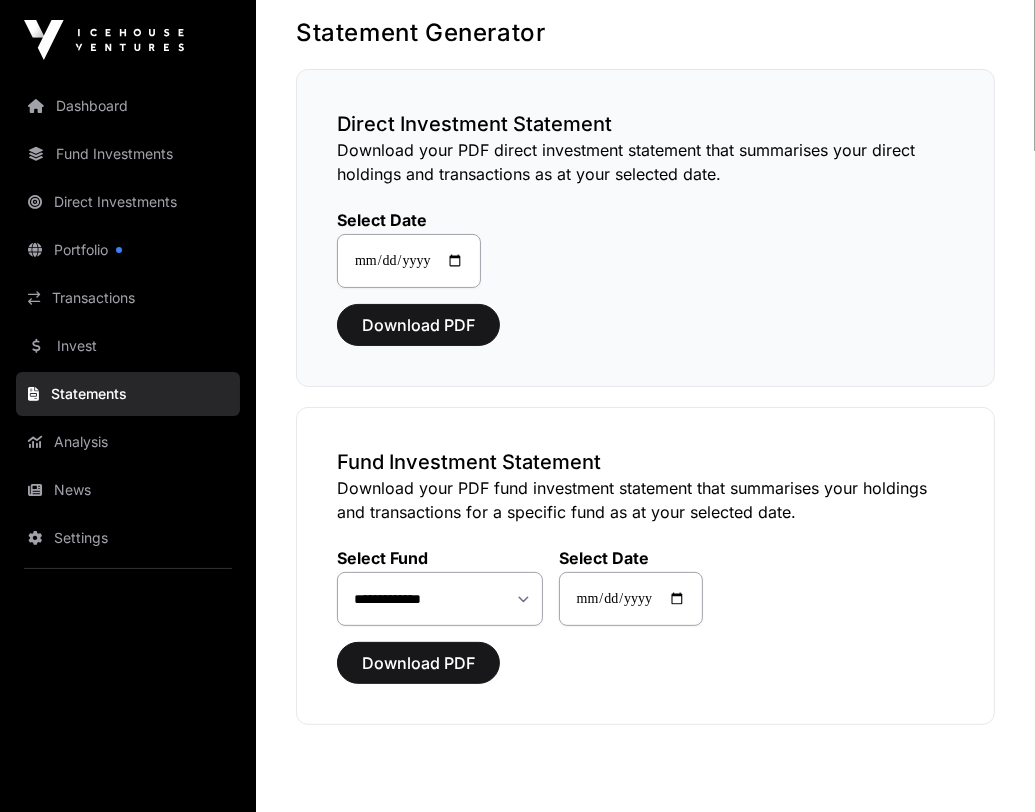 scroll, scrollTop: 0, scrollLeft: 0, axis: both 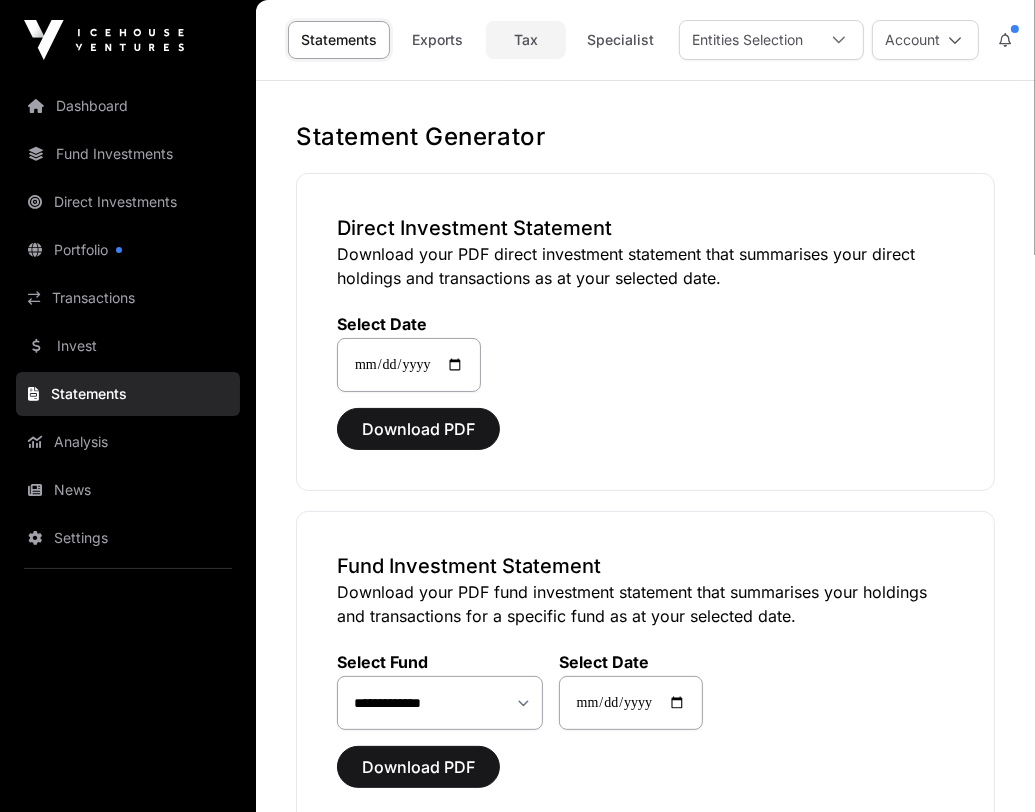 click on "Tax" 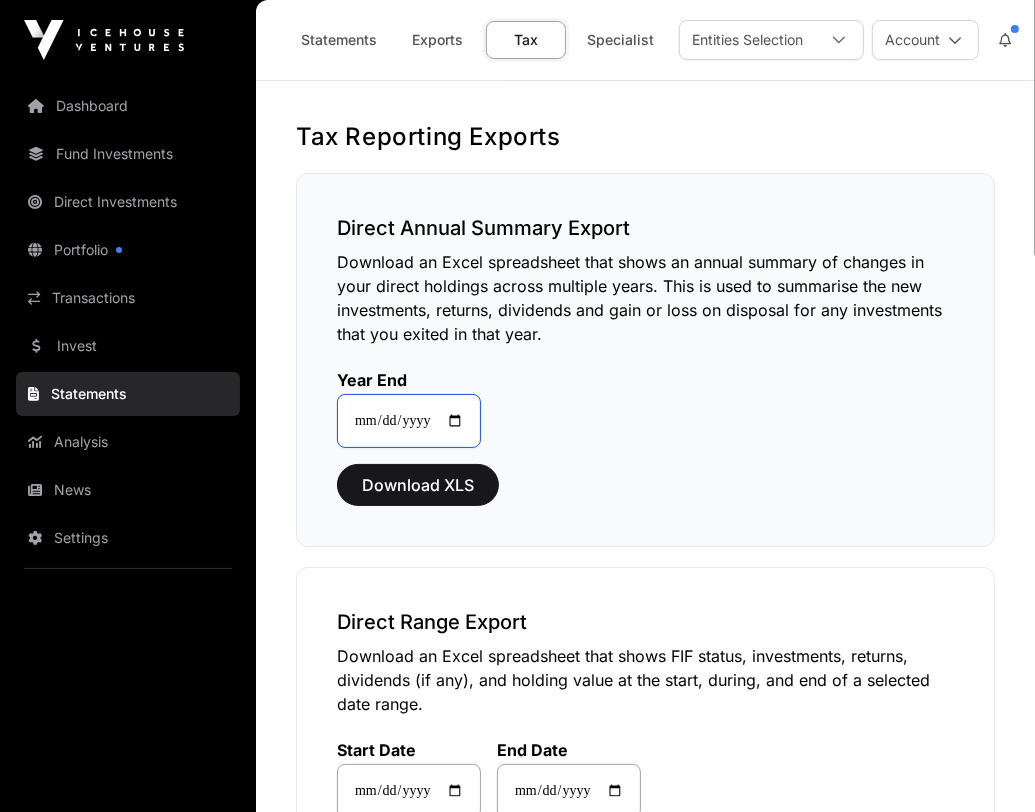 click on "**********" 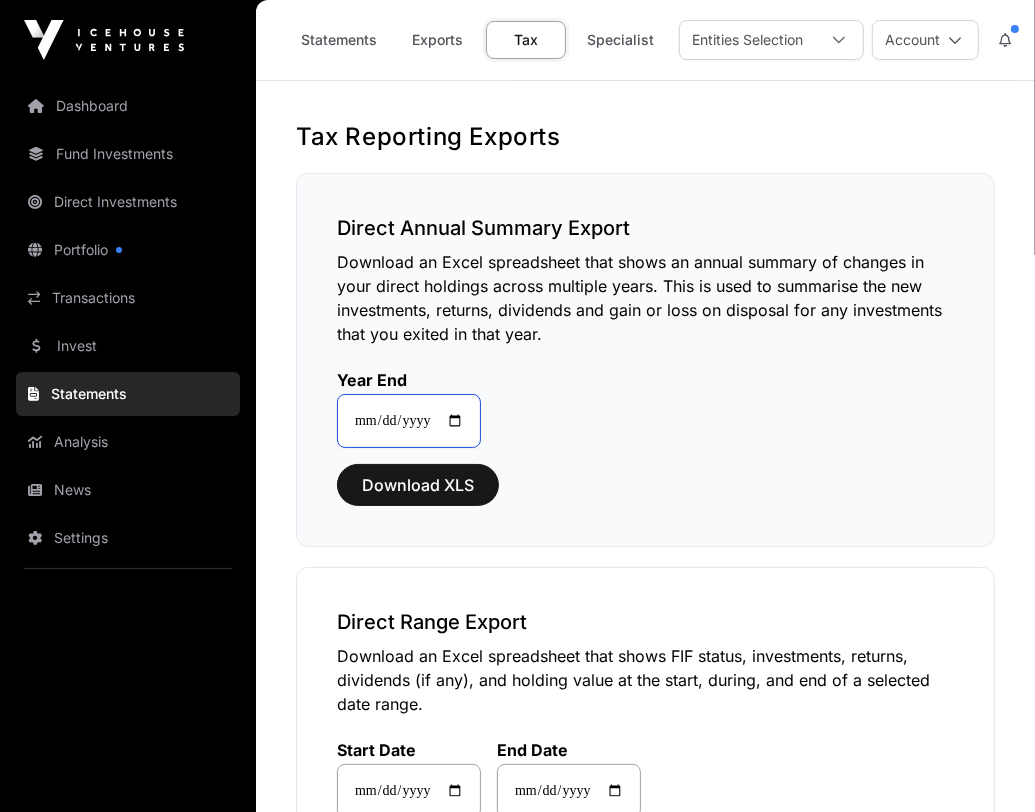 type on "**********" 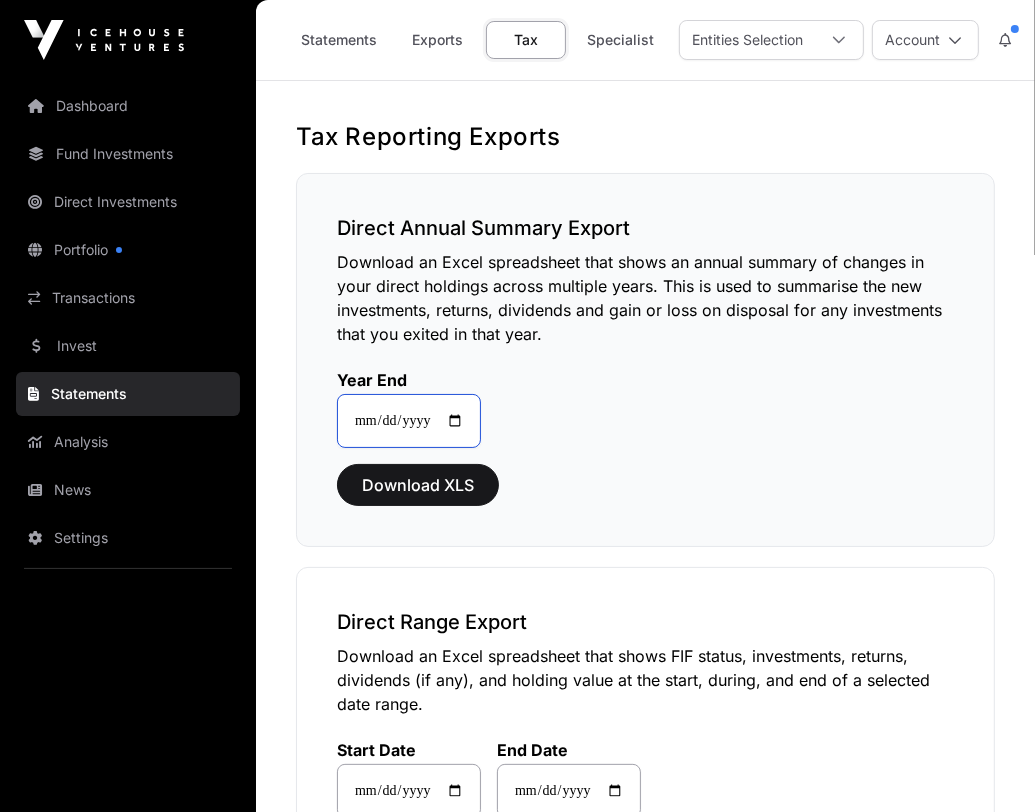 type on "**********" 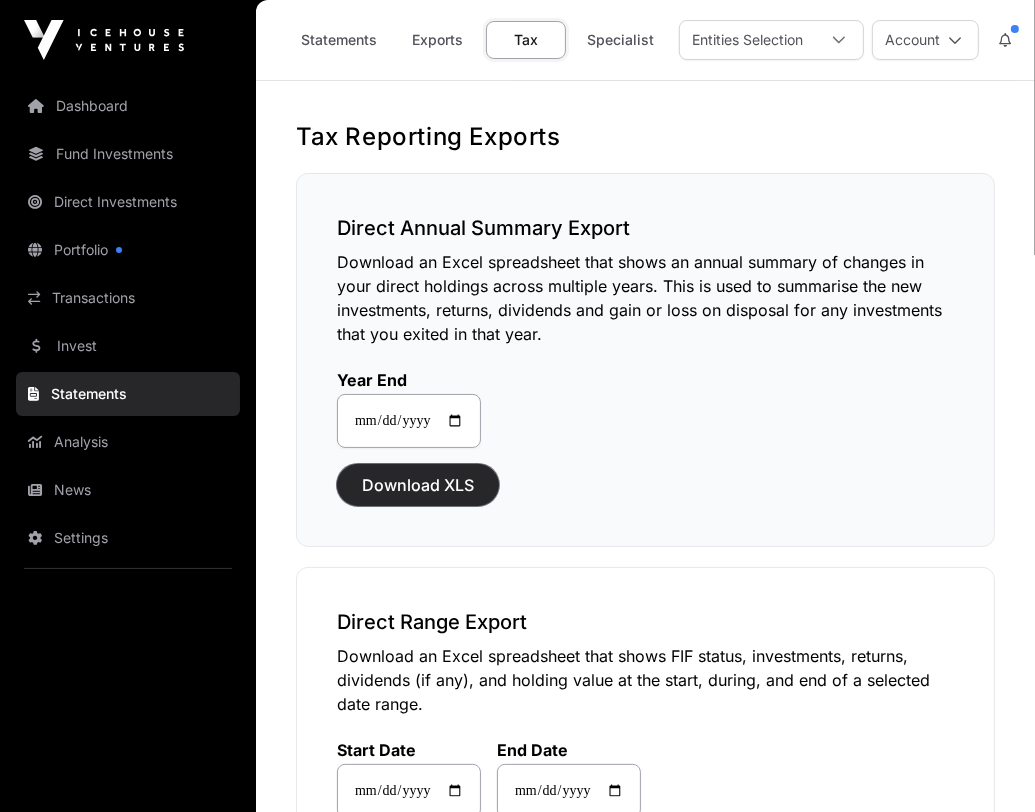 click on "Download XLS" 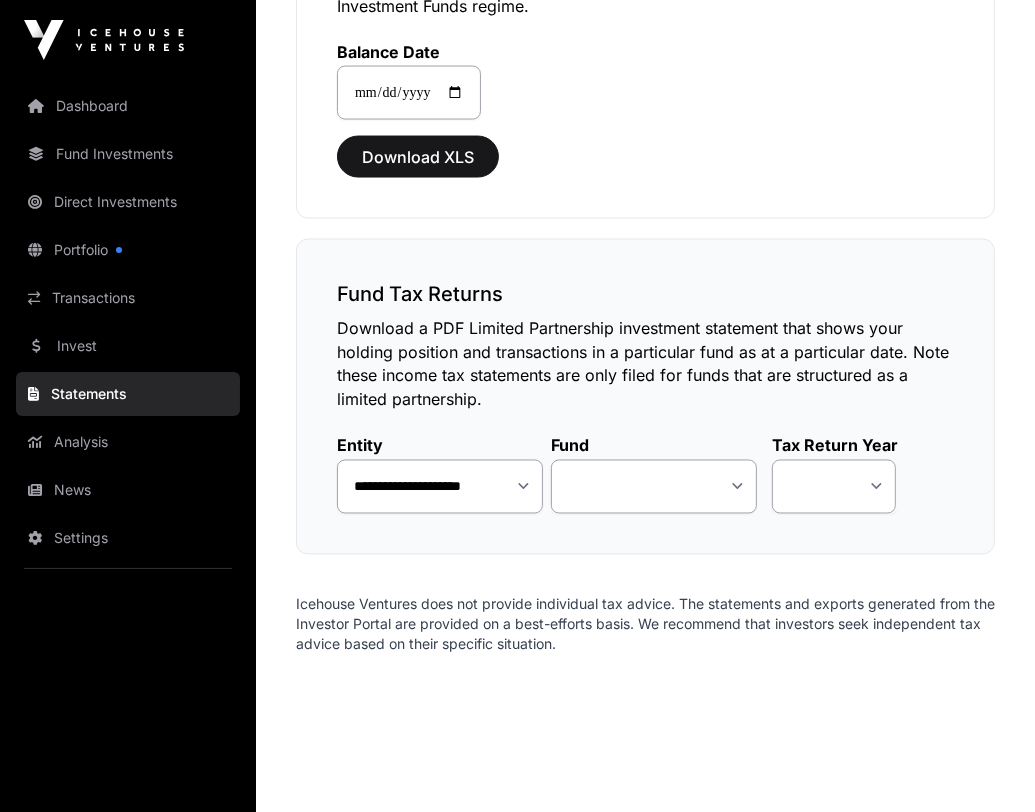 scroll, scrollTop: 2228, scrollLeft: 0, axis: vertical 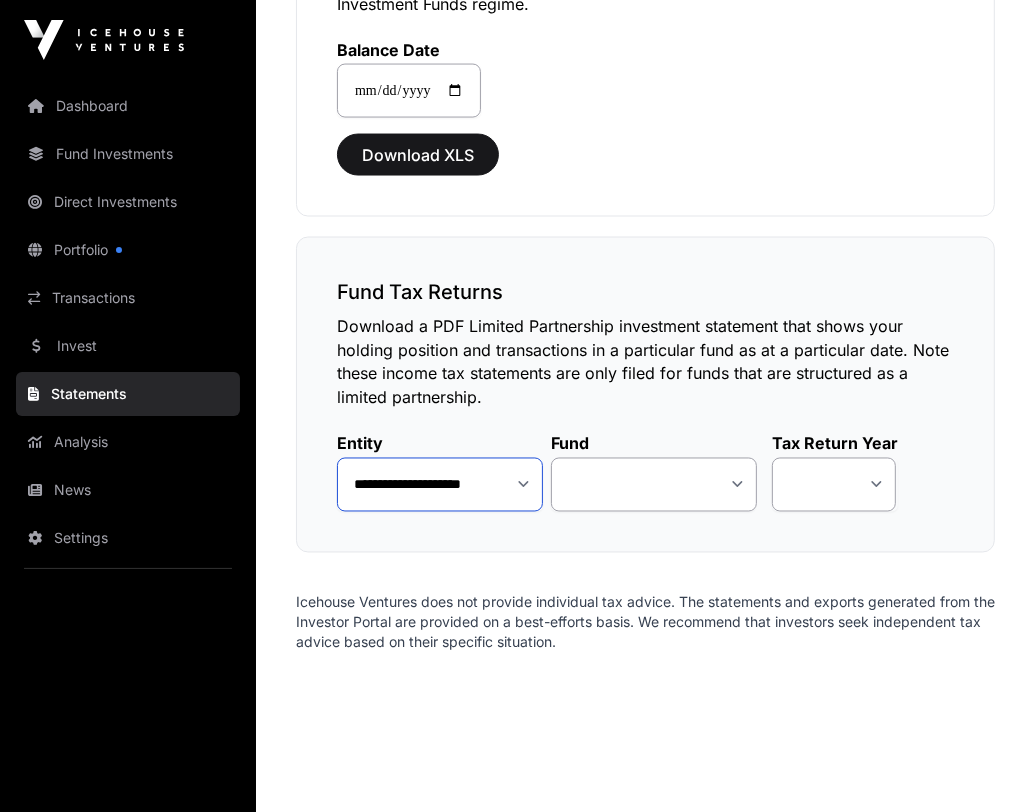 click on "**********" 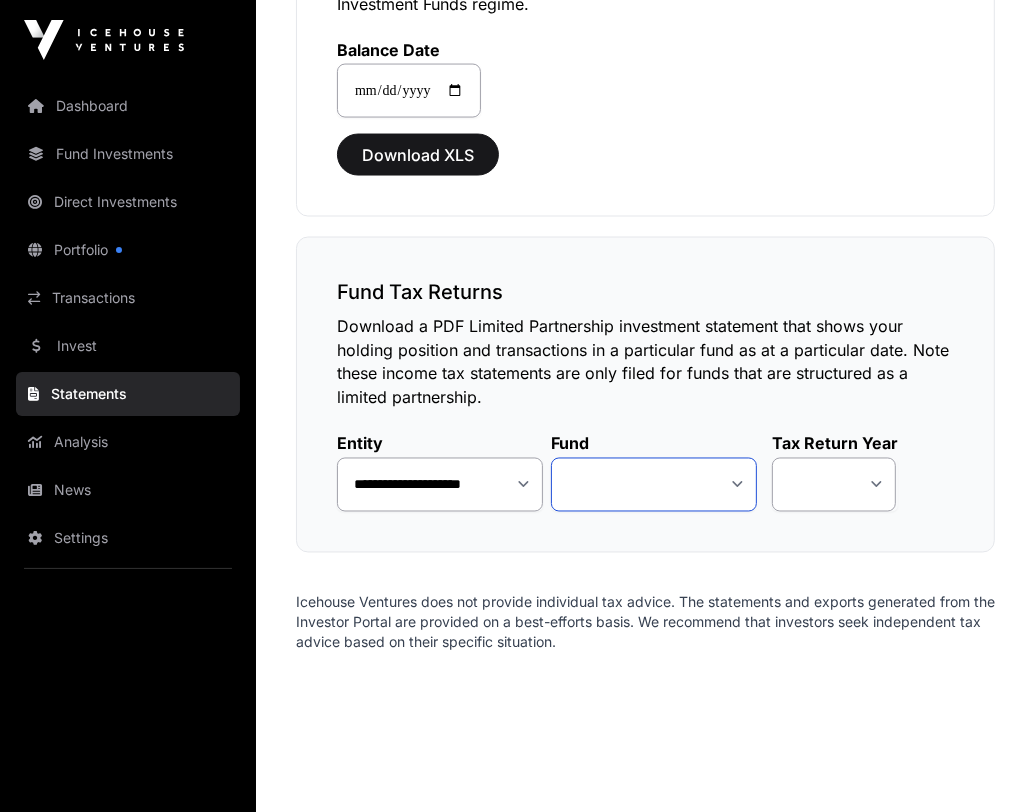 click on "**********" 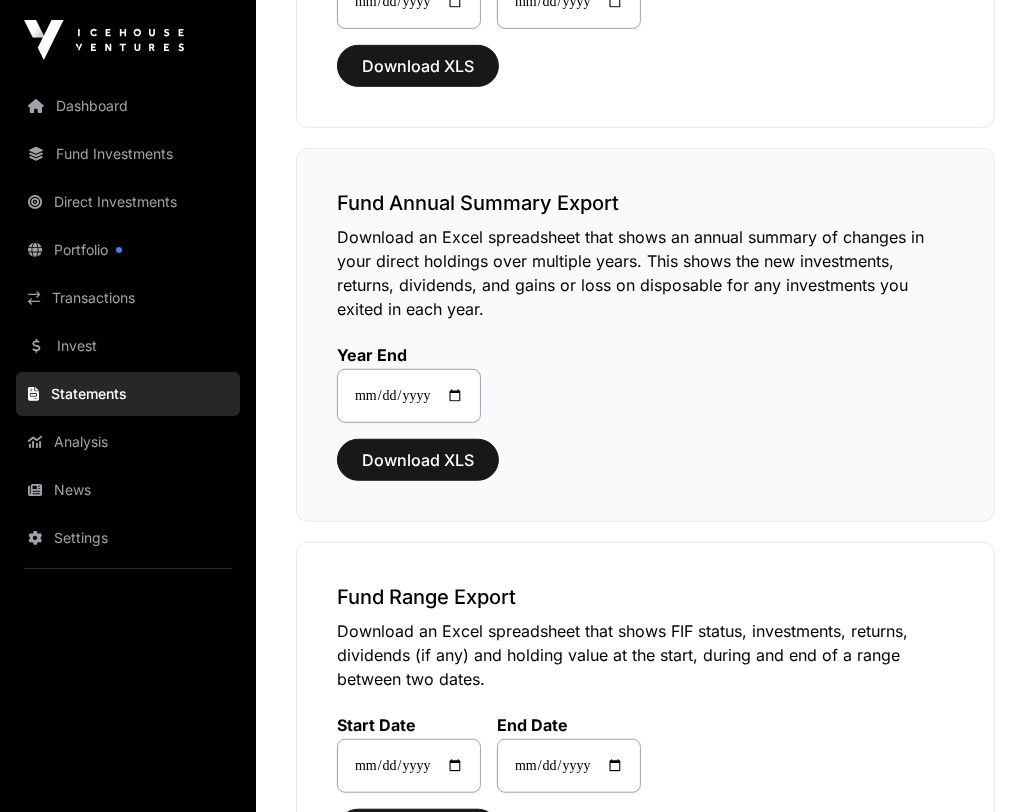 scroll, scrollTop: 828, scrollLeft: 0, axis: vertical 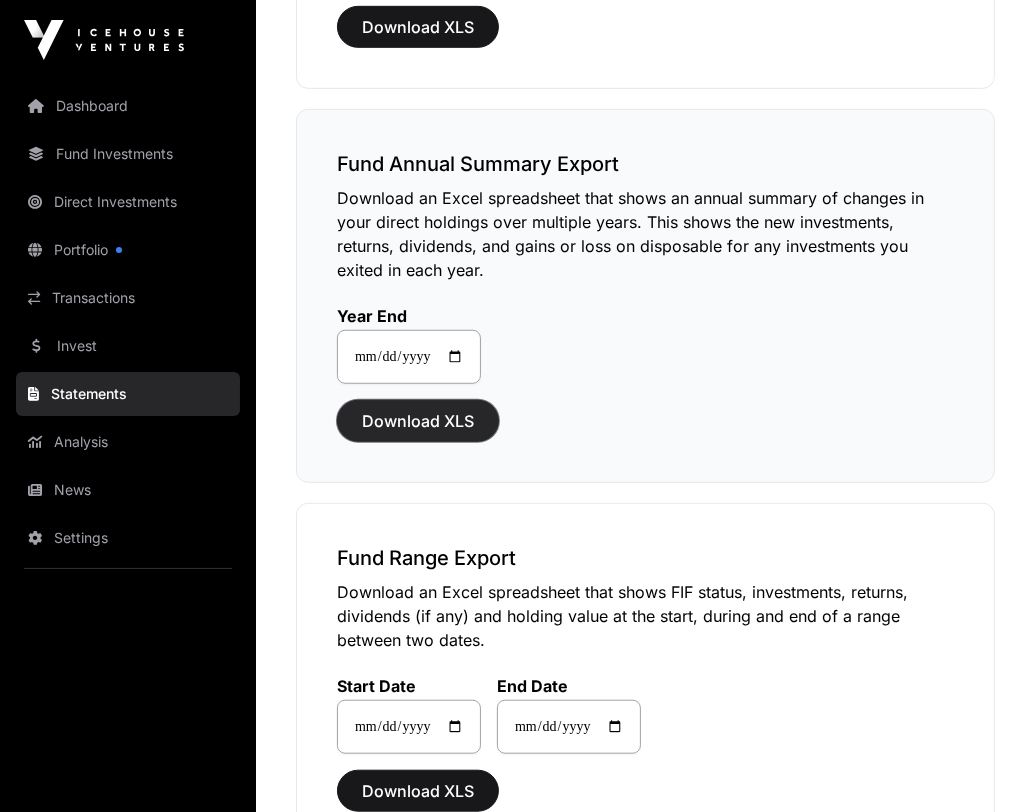 click on "Download XLS" 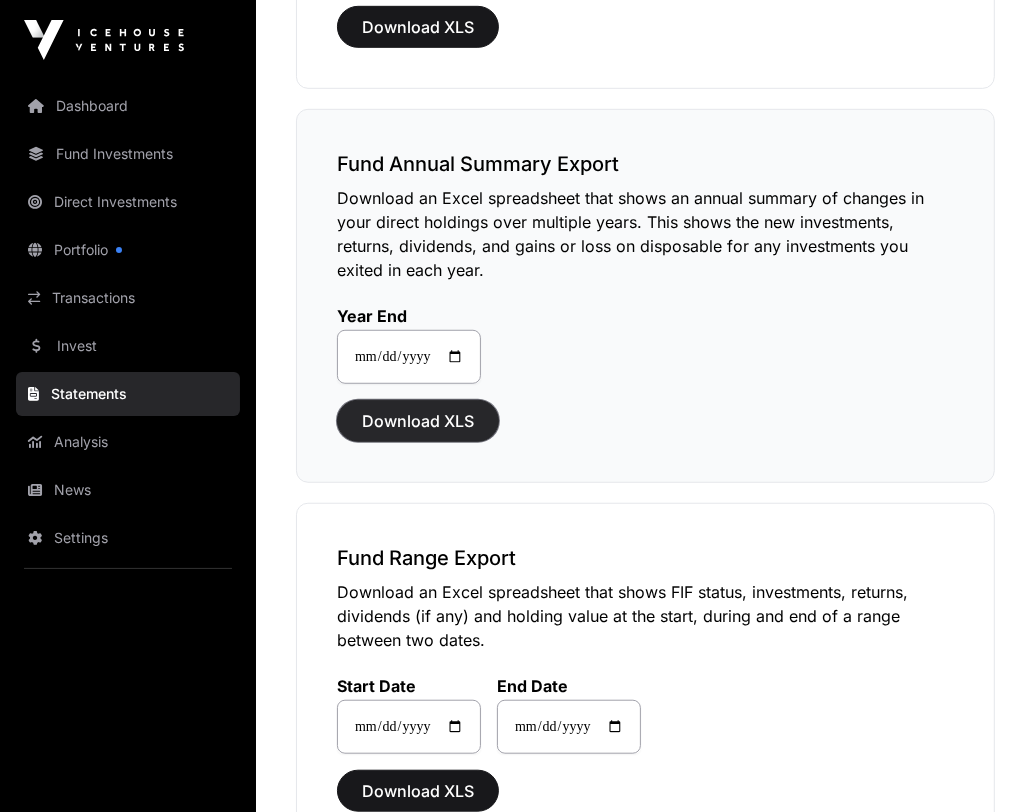 click on "Download XLS" 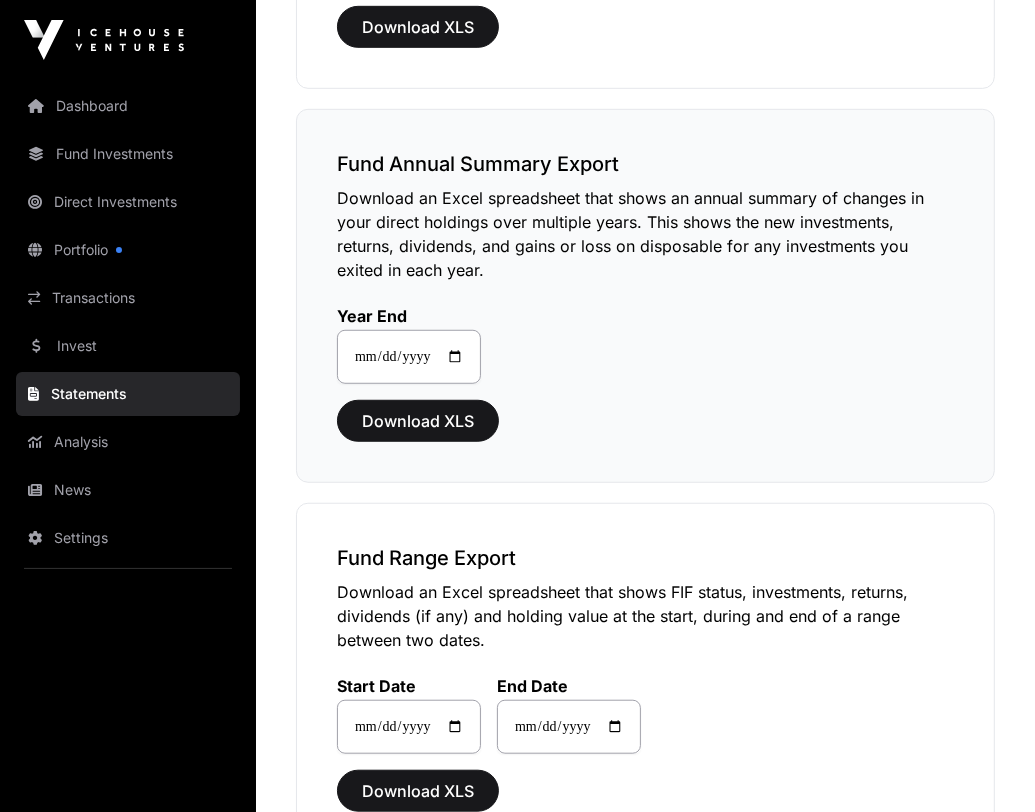 click on "**********" 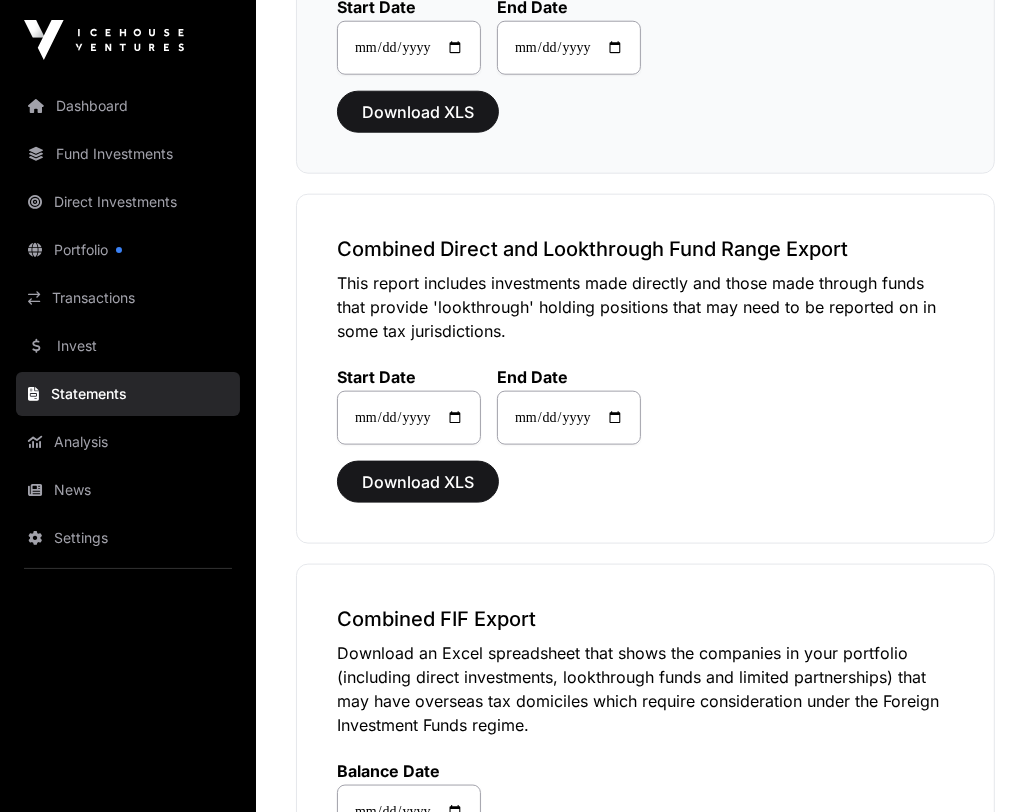 scroll, scrollTop: 1528, scrollLeft: 0, axis: vertical 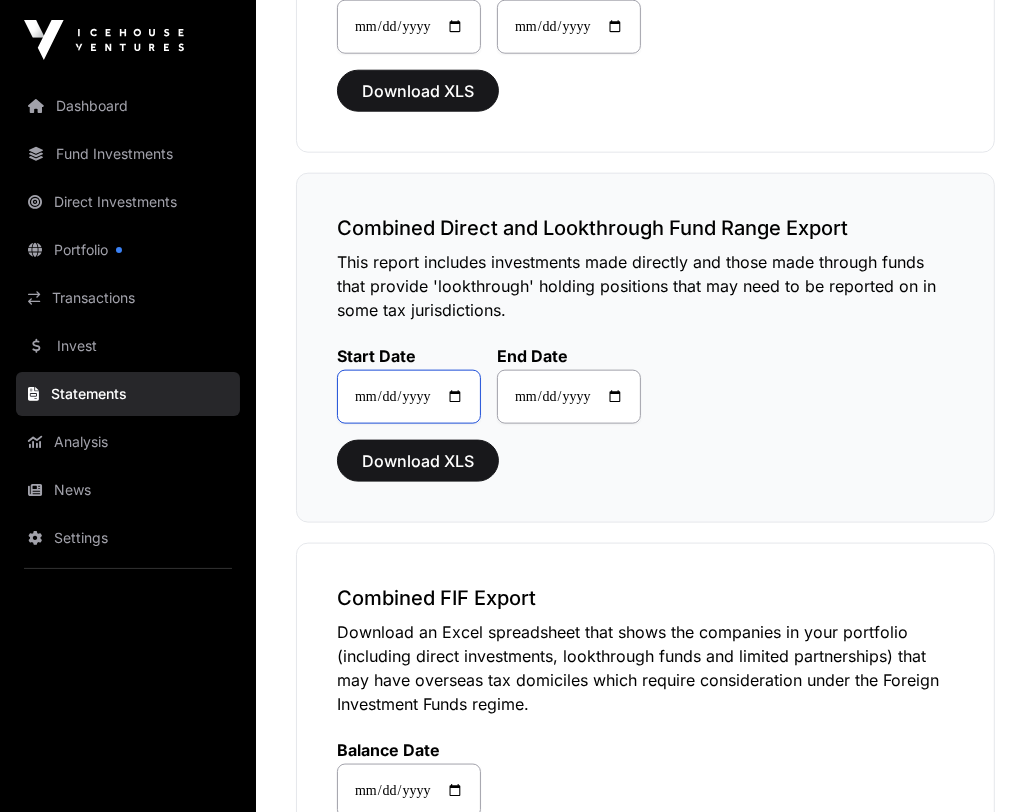click on "**********" 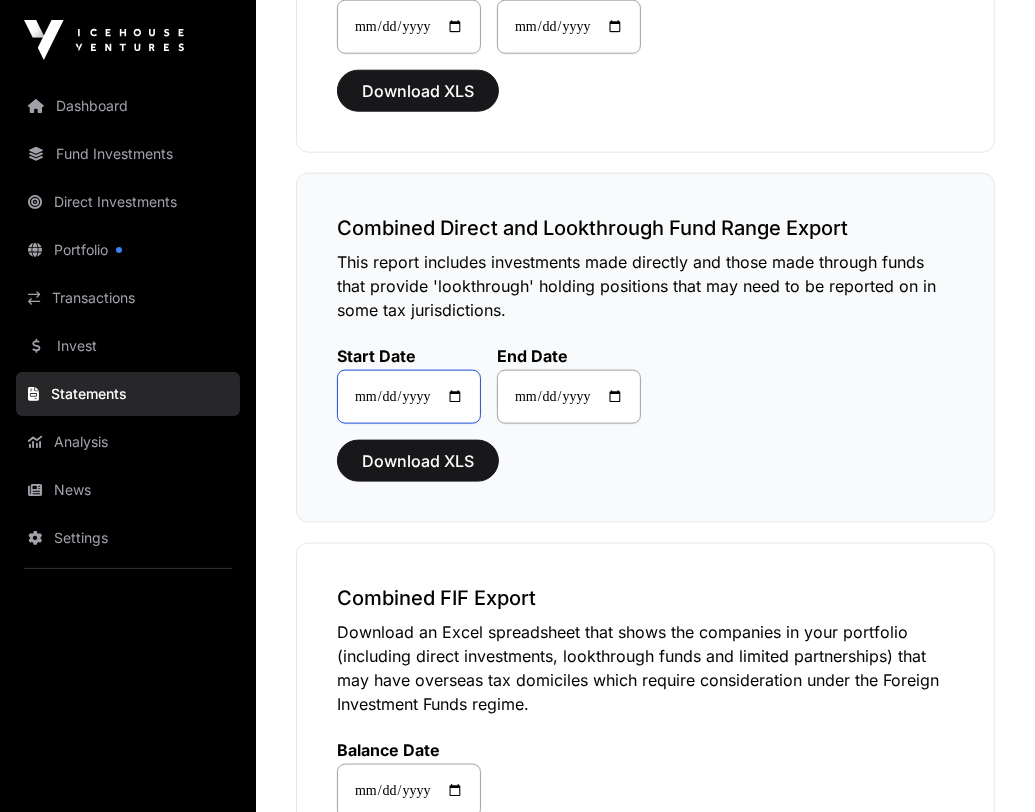 type on "**********" 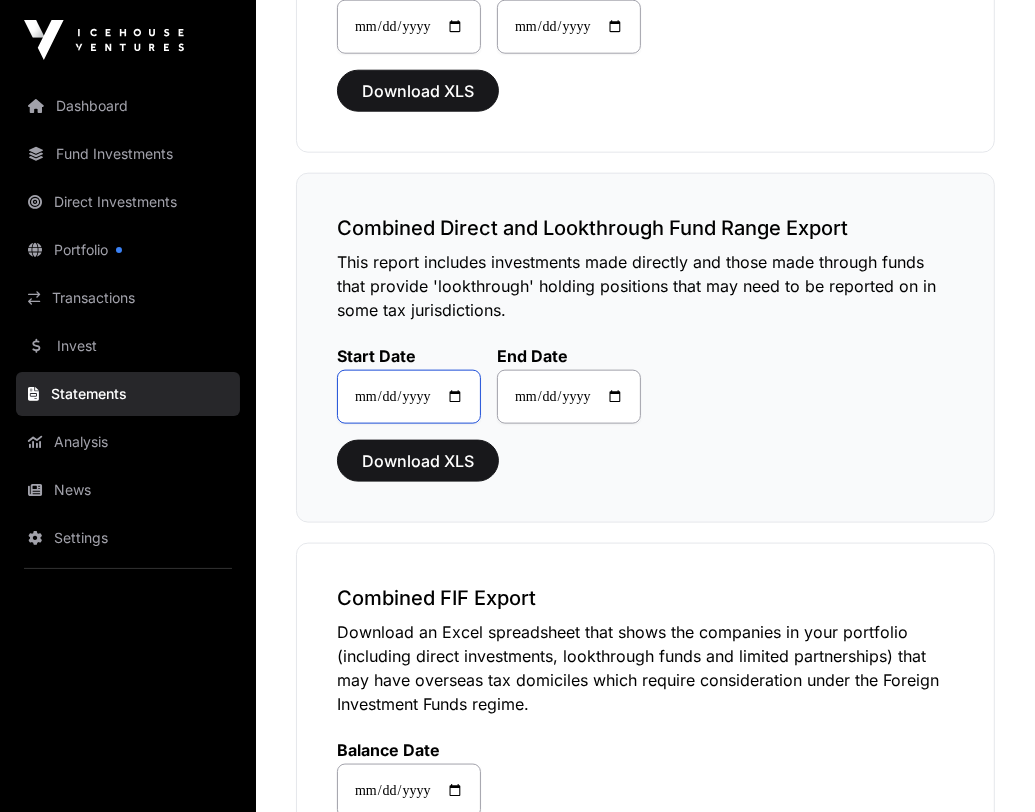 type on "**********" 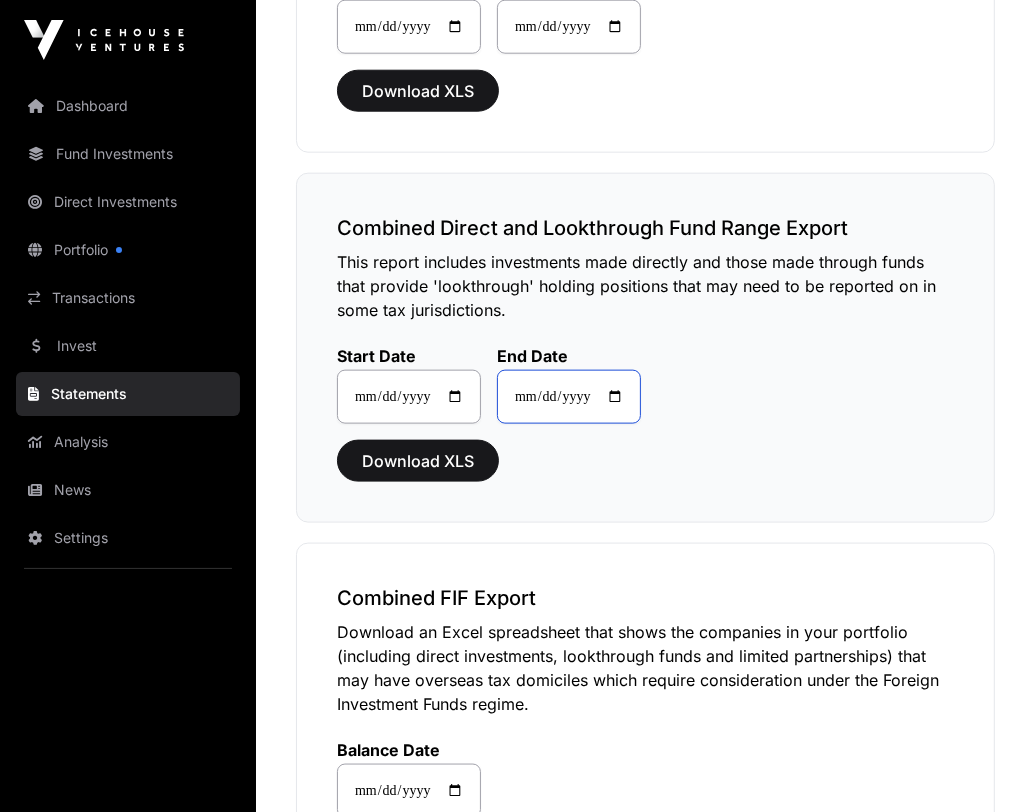 type on "**********" 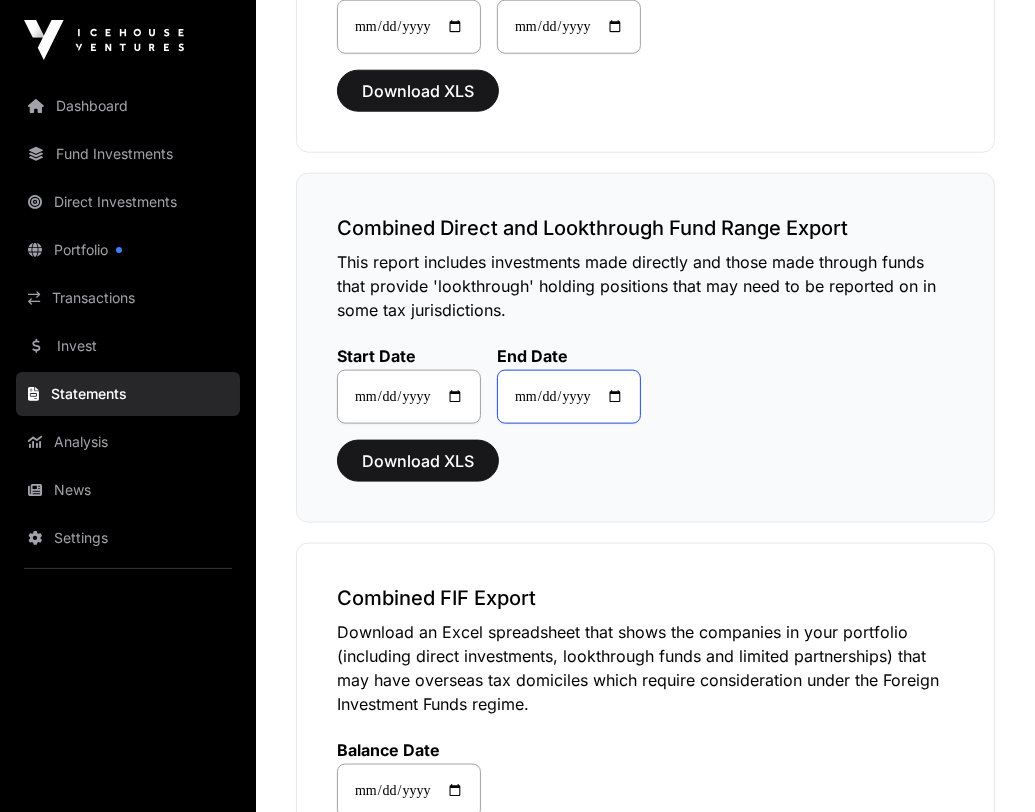 click on "**********" 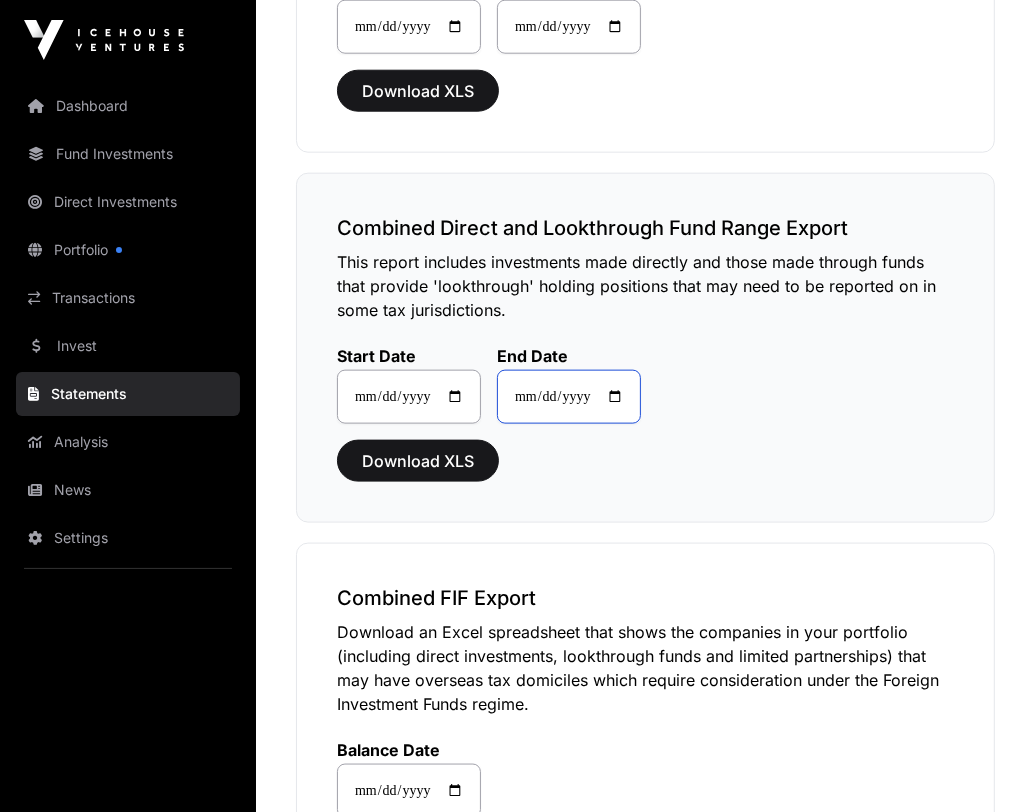 type on "**********" 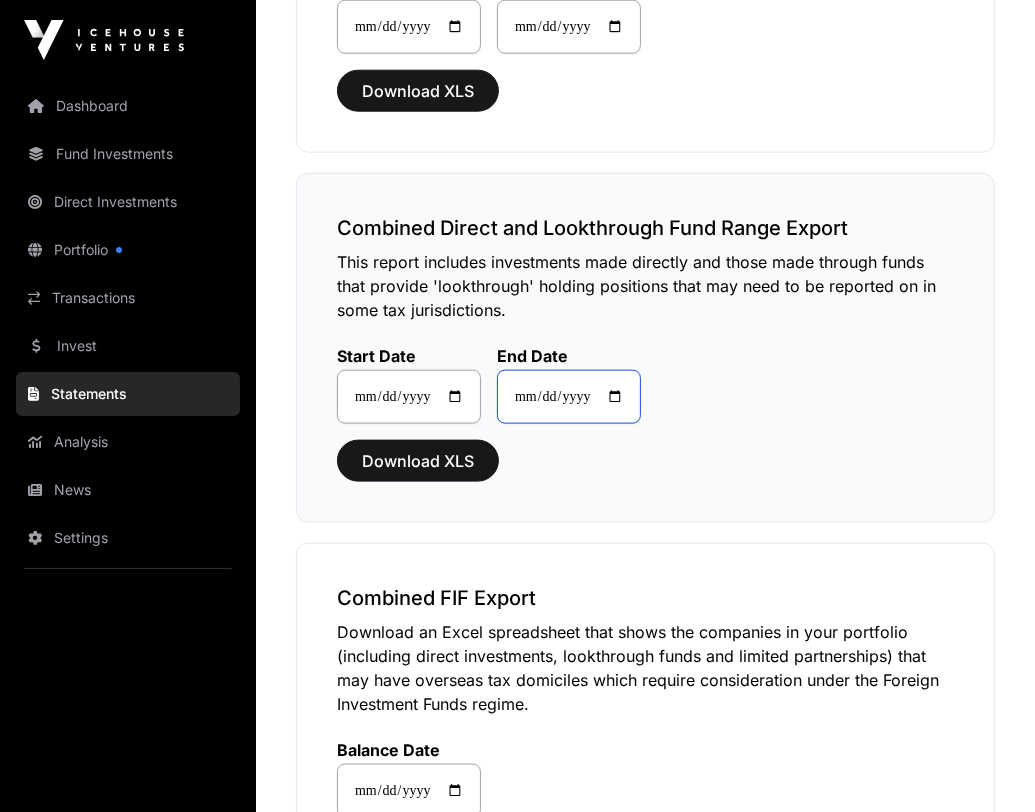 type on "**********" 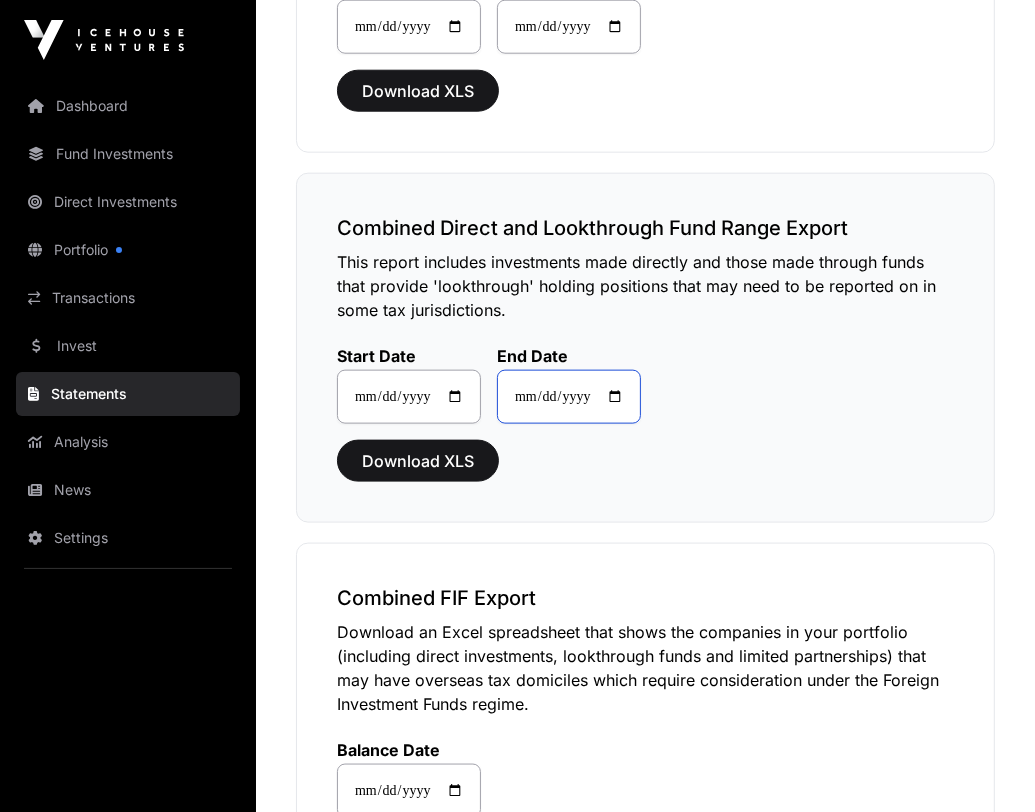 type on "**********" 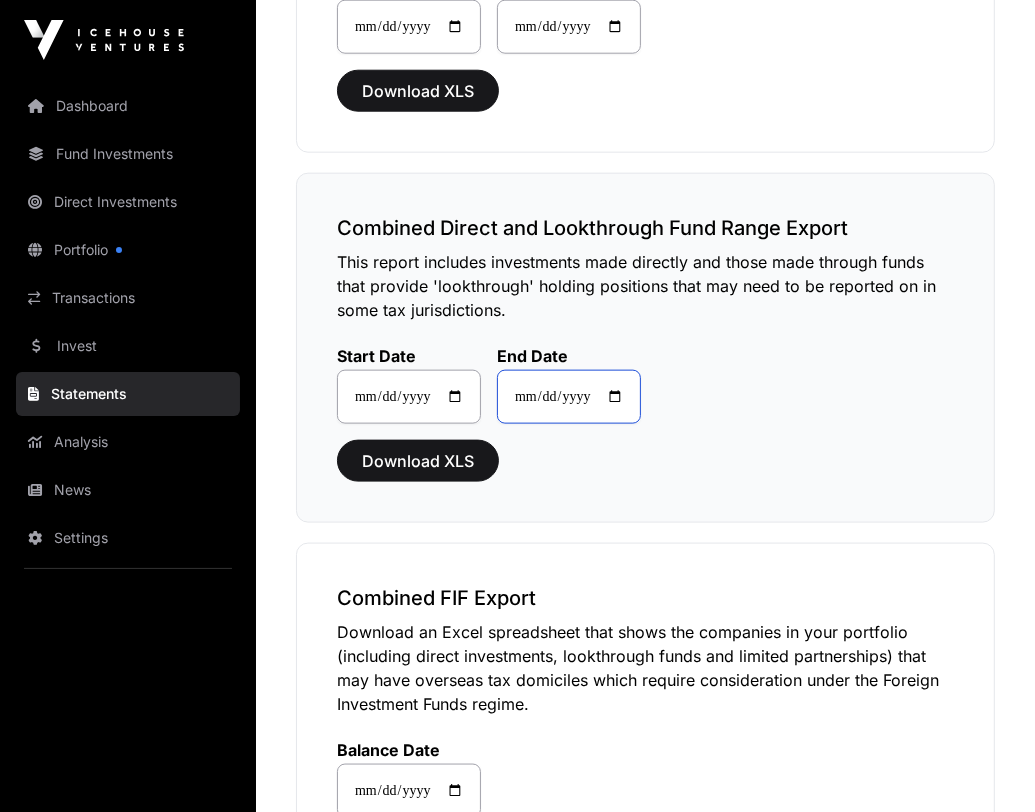 type on "**********" 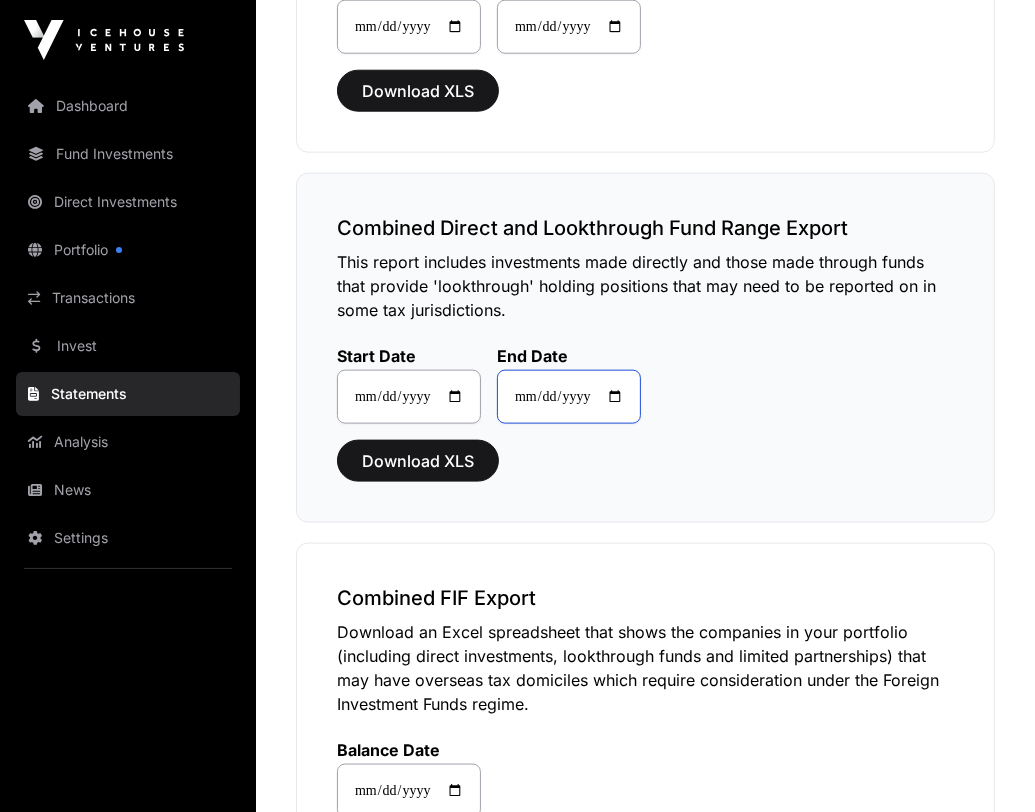 type on "**********" 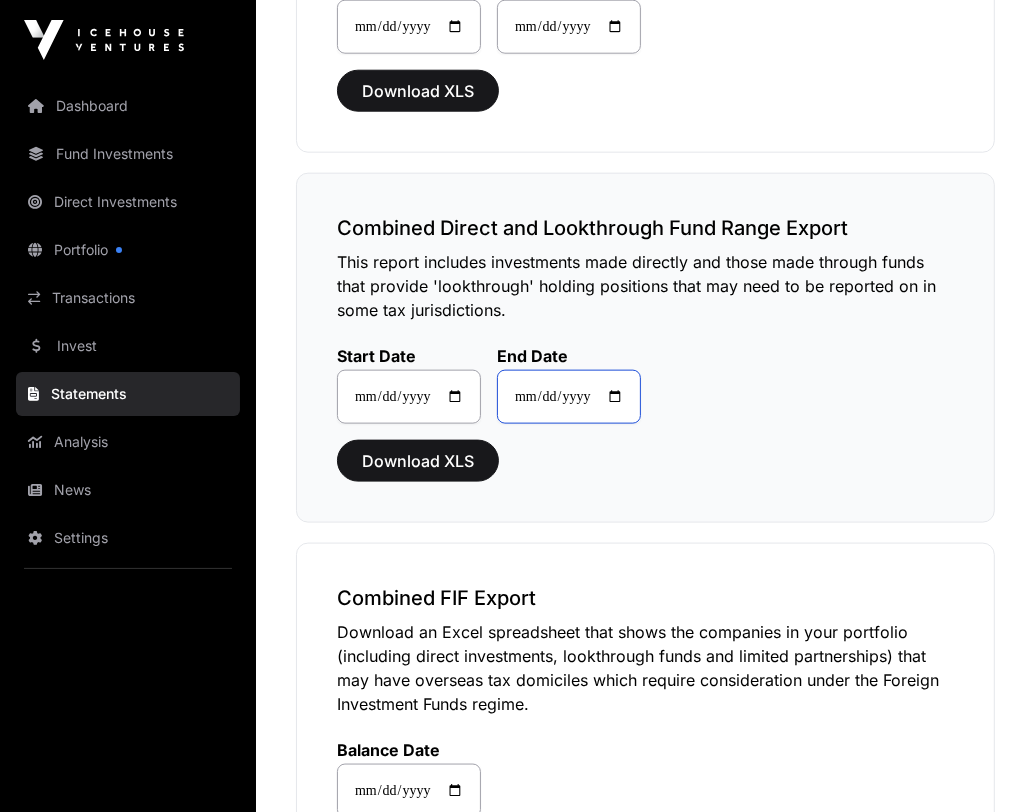 type on "**********" 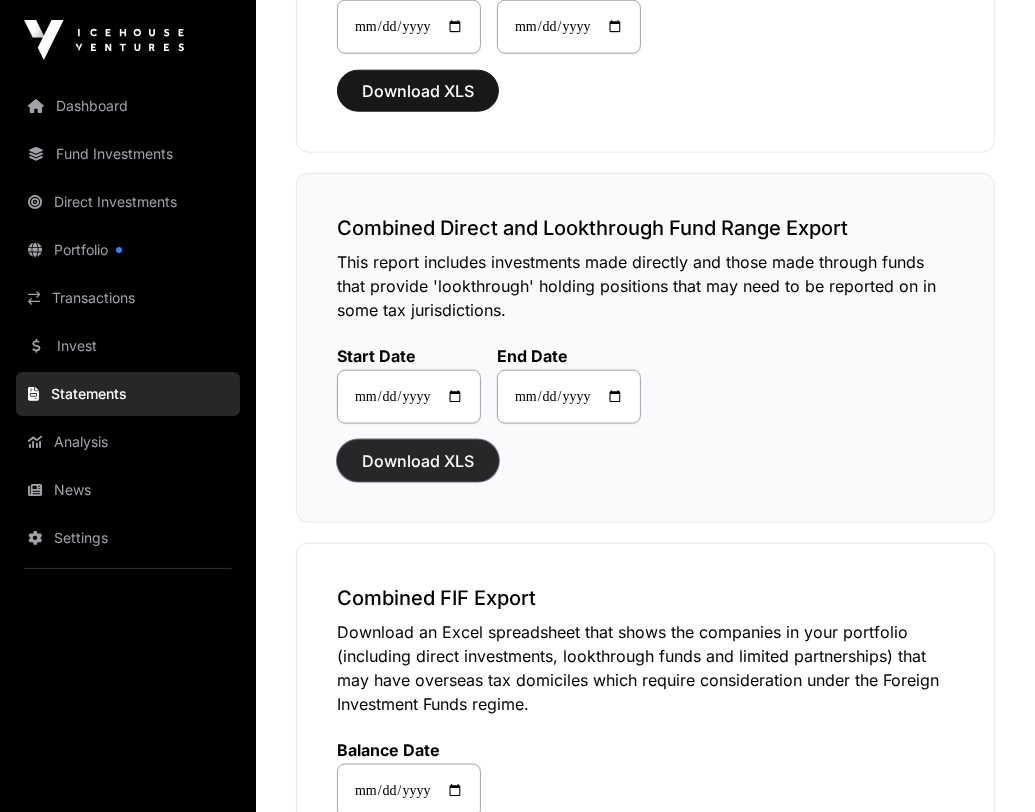 click on "Download XLS" 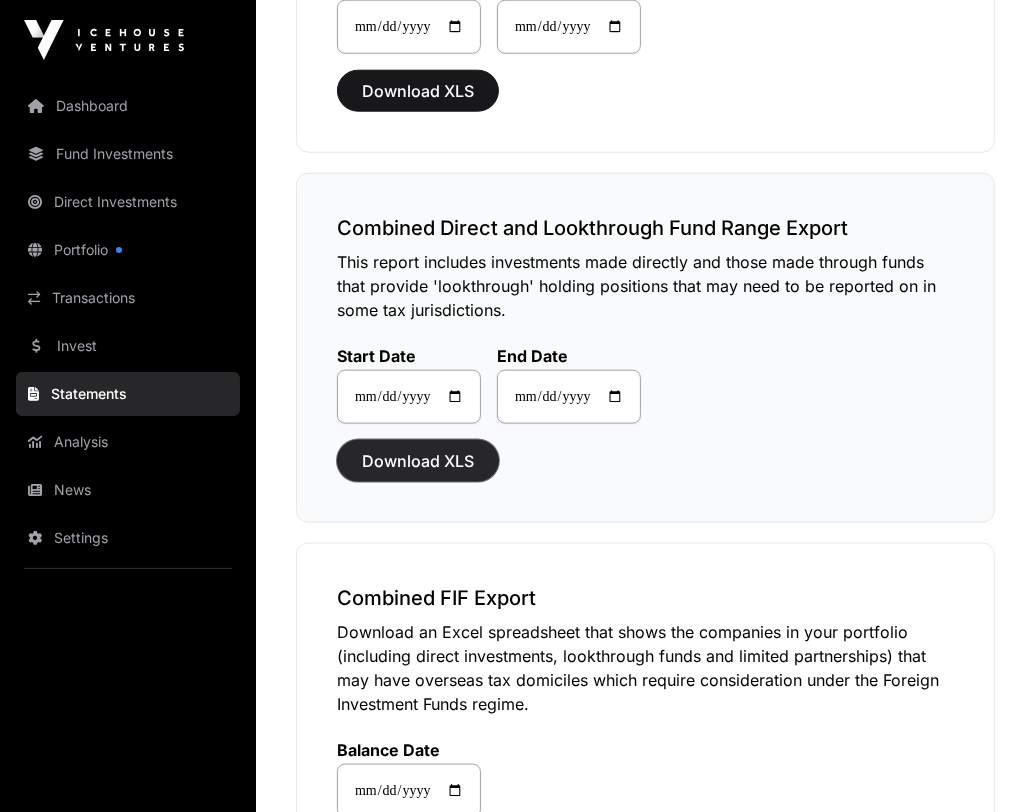 click on "Download XLS" 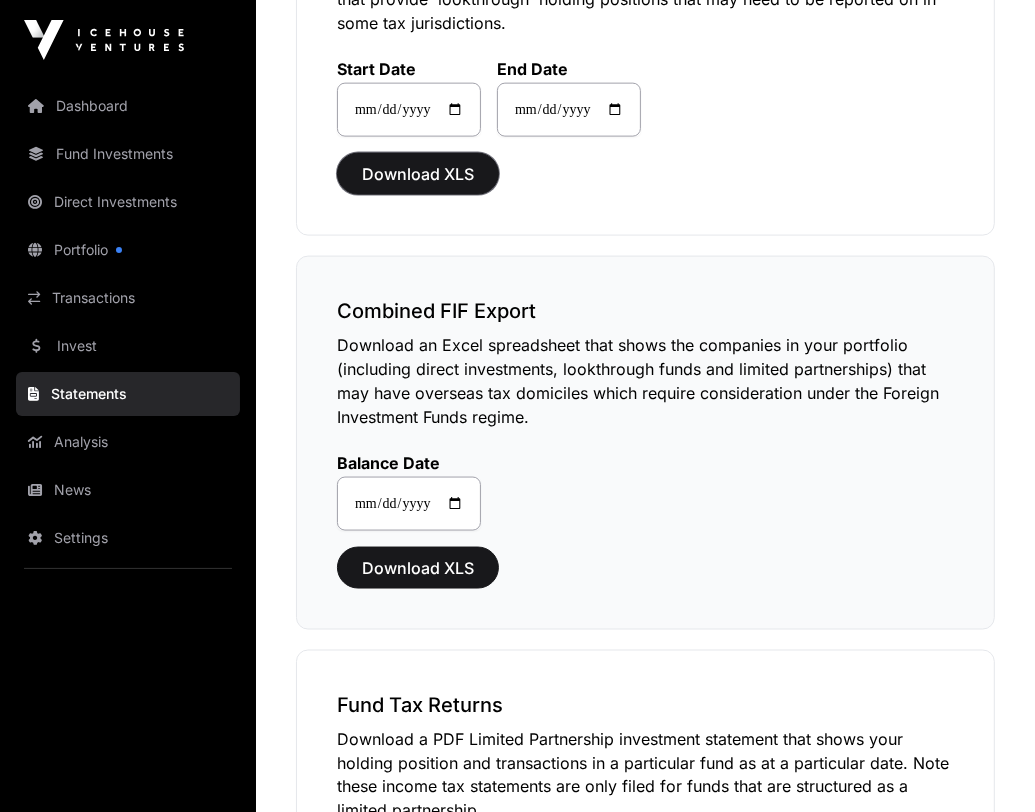 scroll, scrollTop: 1928, scrollLeft: 0, axis: vertical 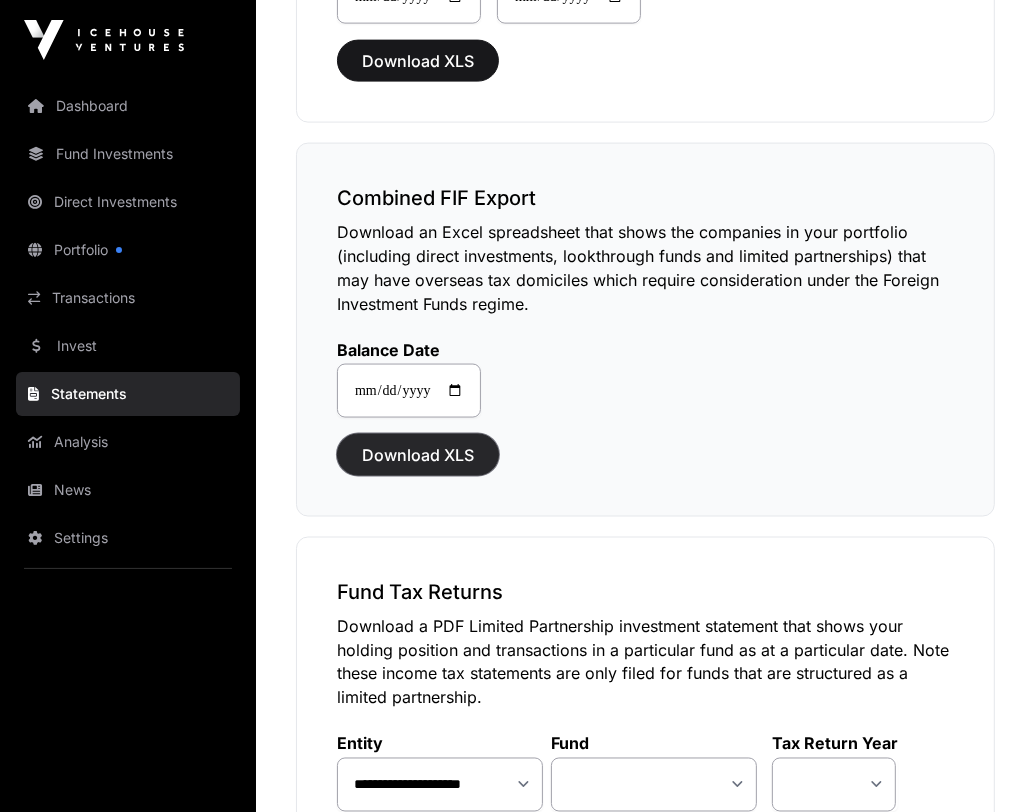 click on "Download XLS" 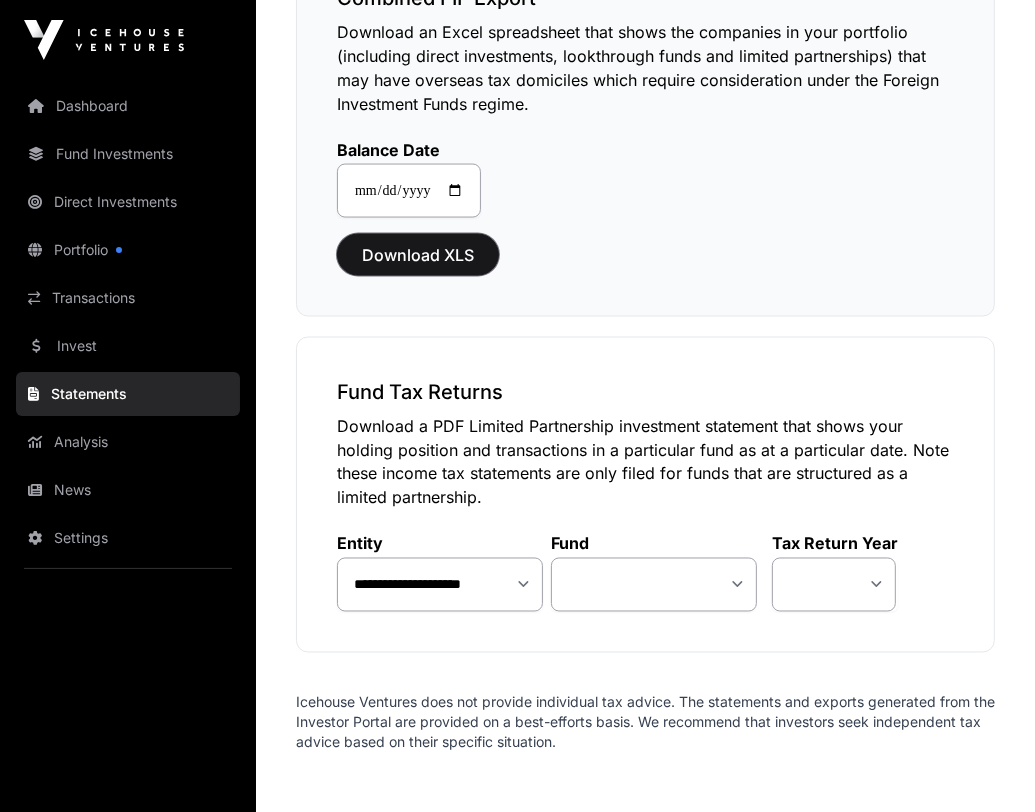 scroll, scrollTop: 2228, scrollLeft: 0, axis: vertical 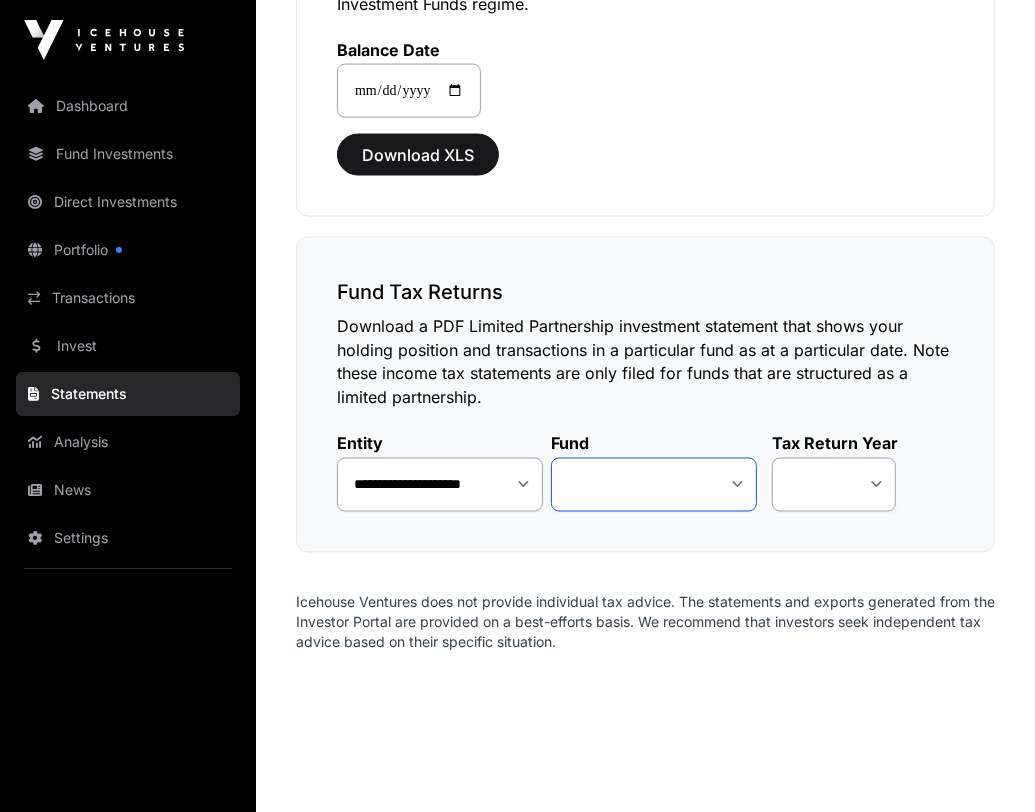 click on "**********" 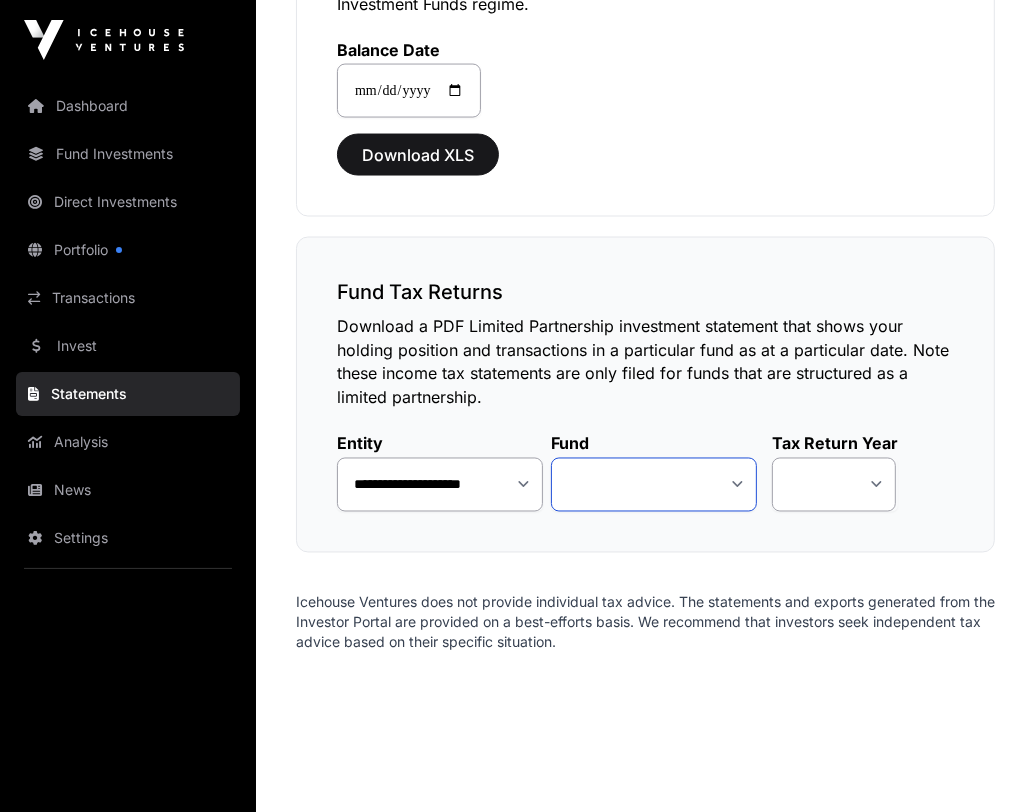 select on "**" 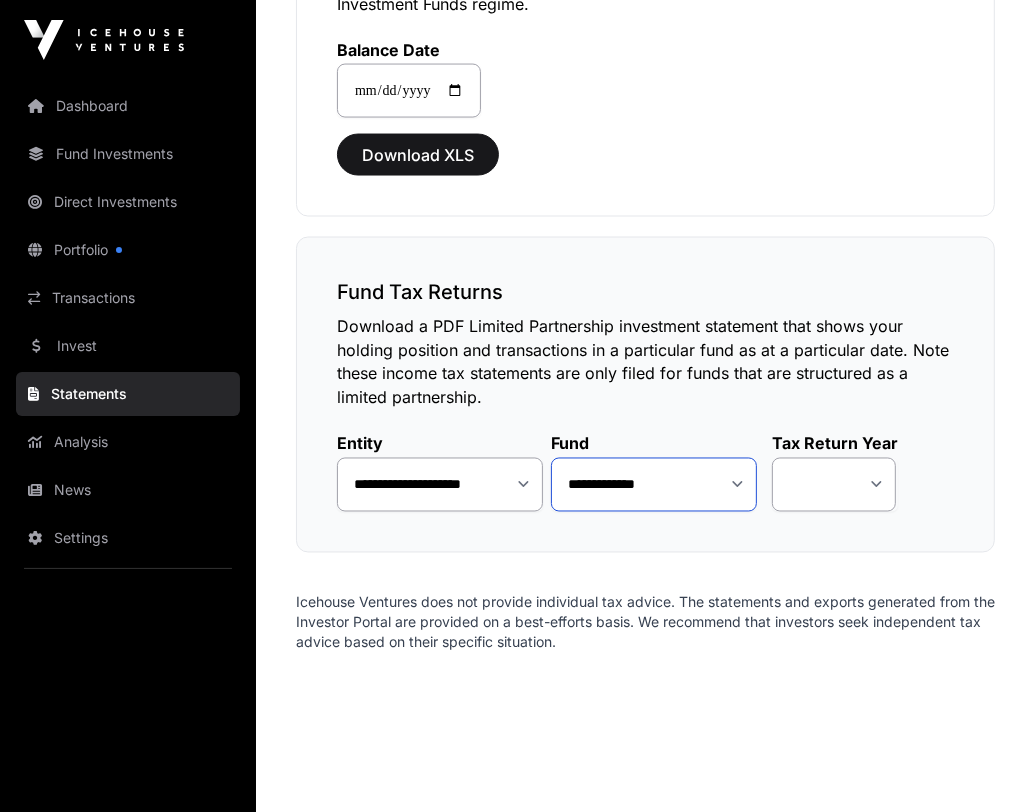 click on "**********" 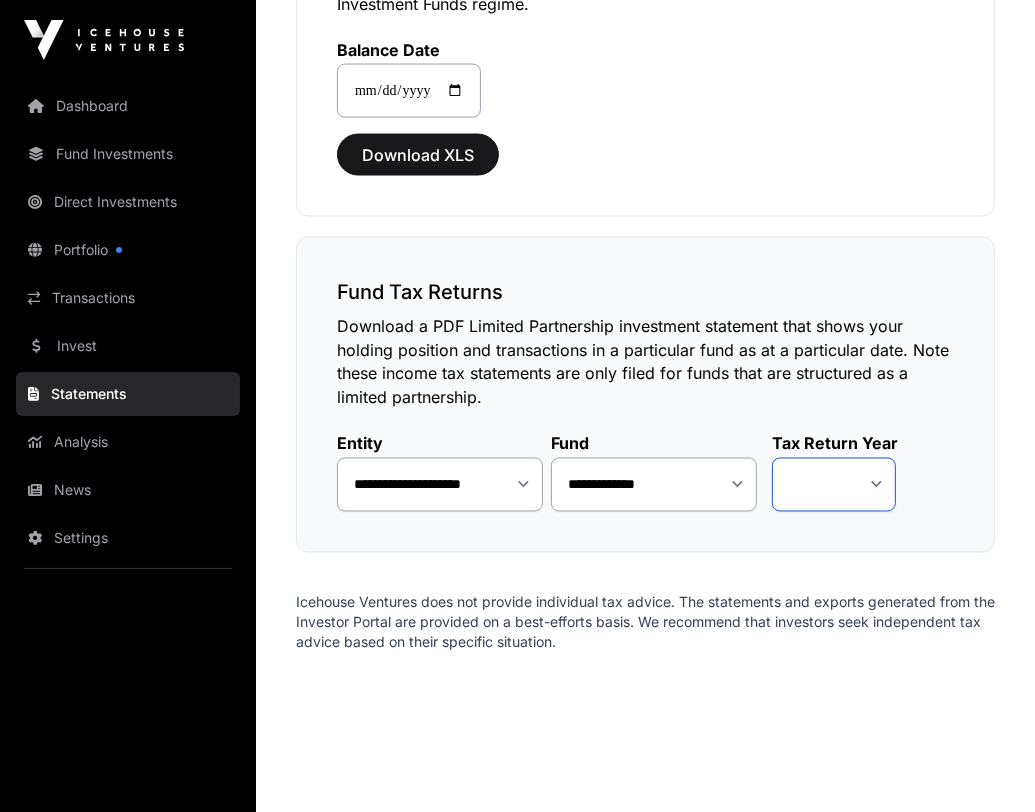 click on "**** **** ****" 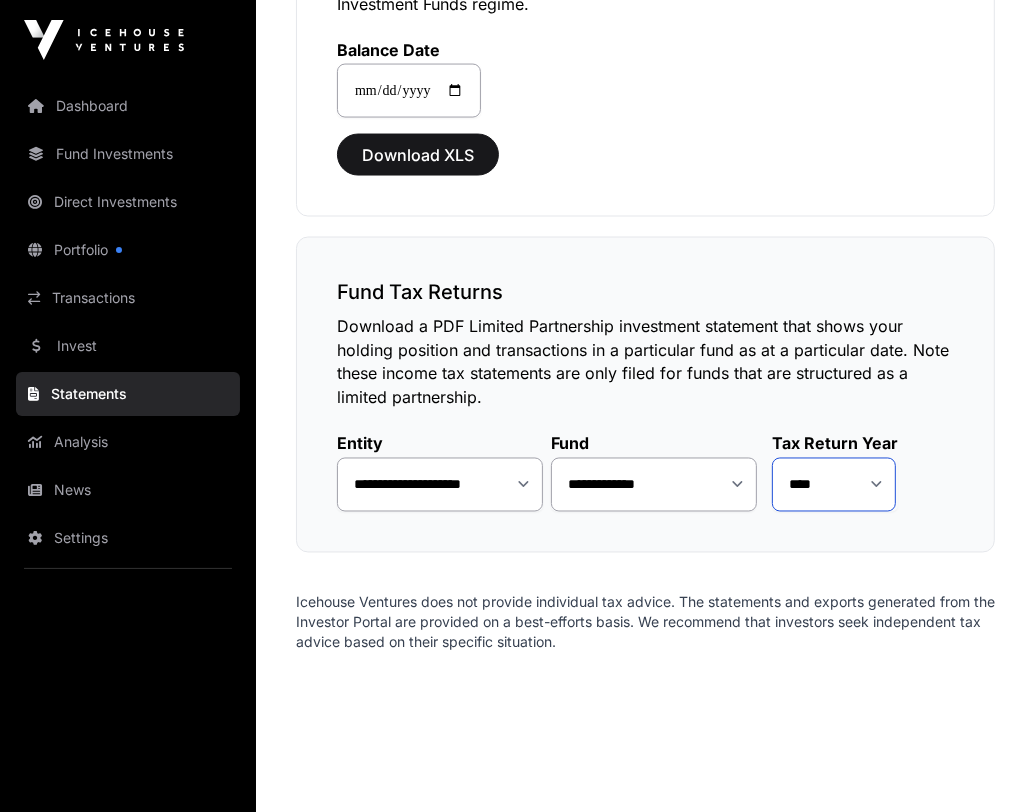 click on "**** **** ****" 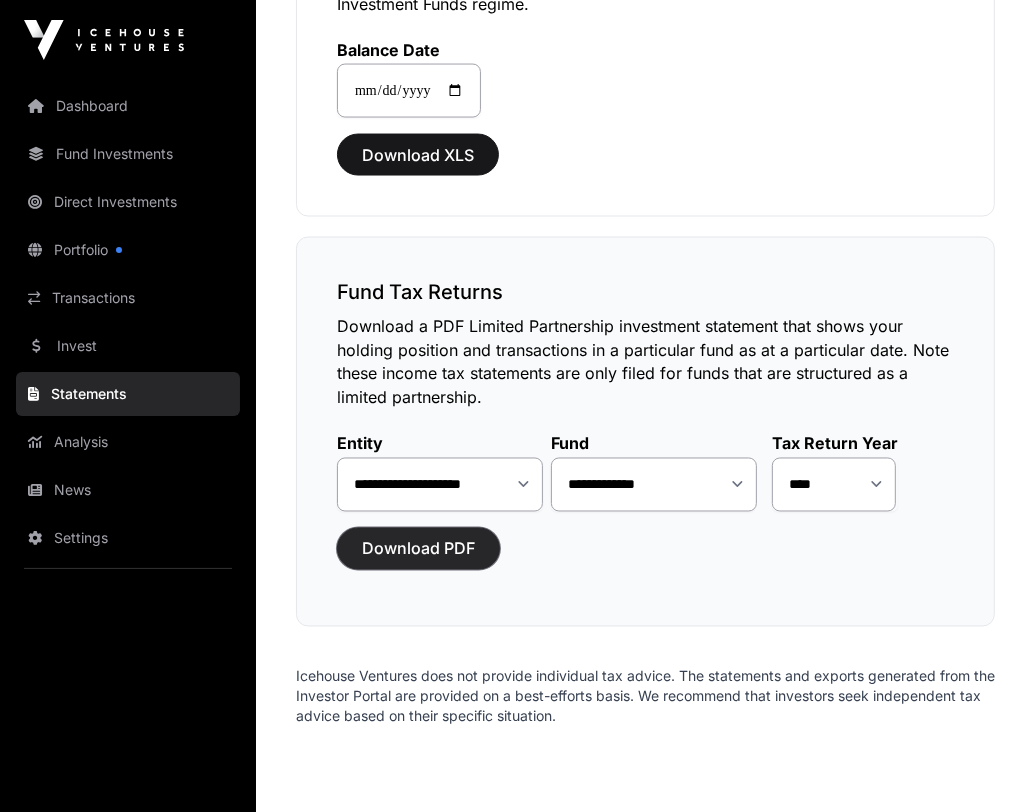 click on "Download PDF" 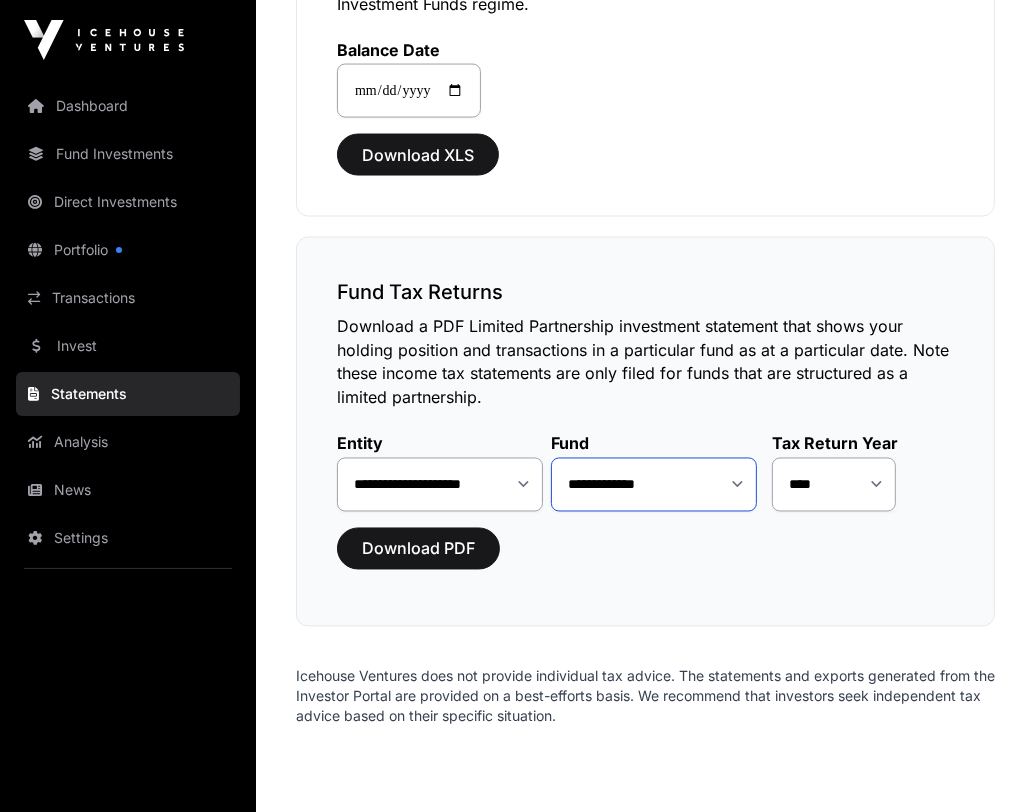 click on "**********" 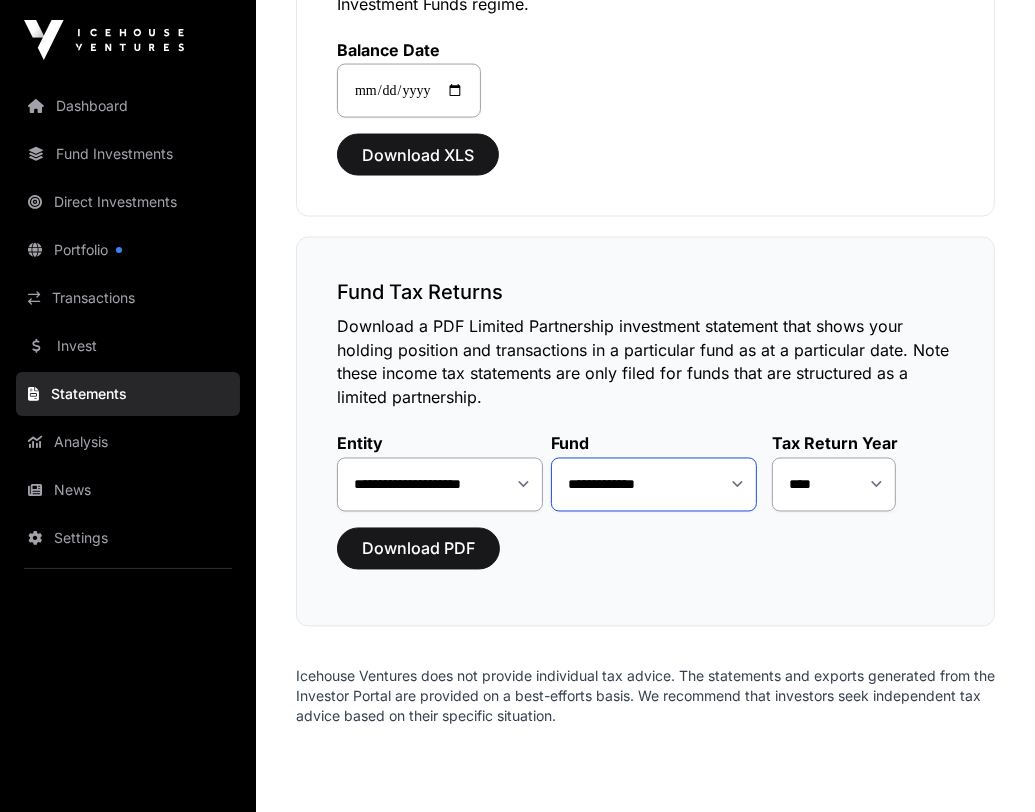 select on "**" 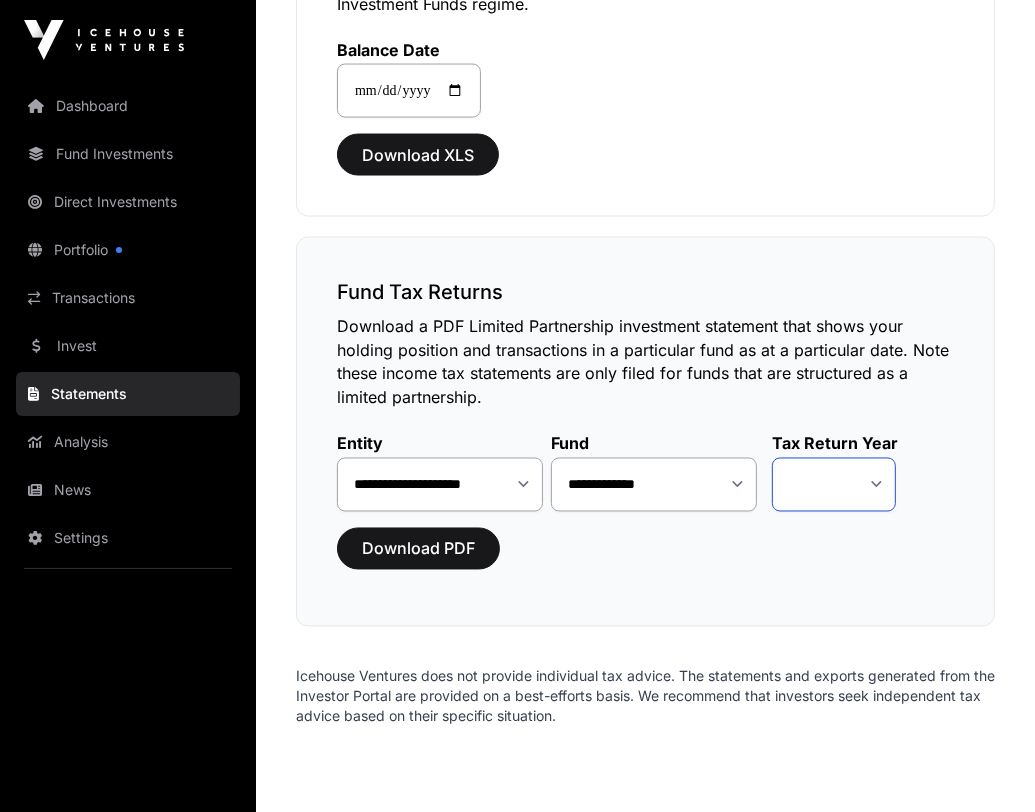 click on "**** **** ****" 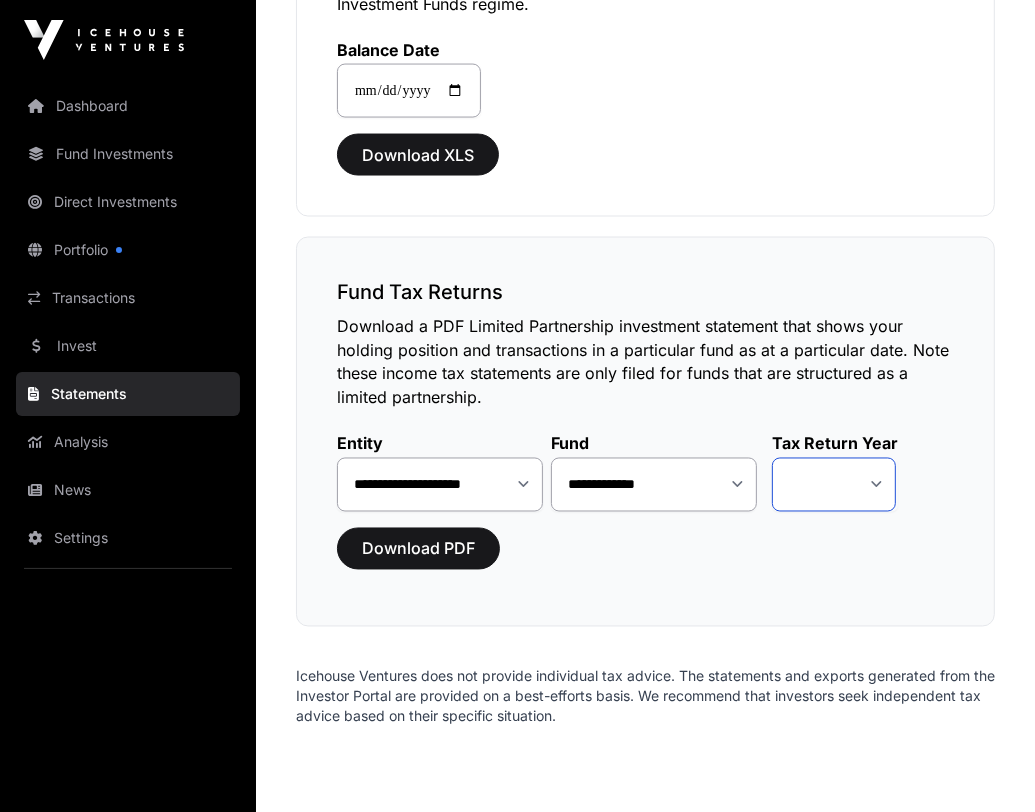 select on "*" 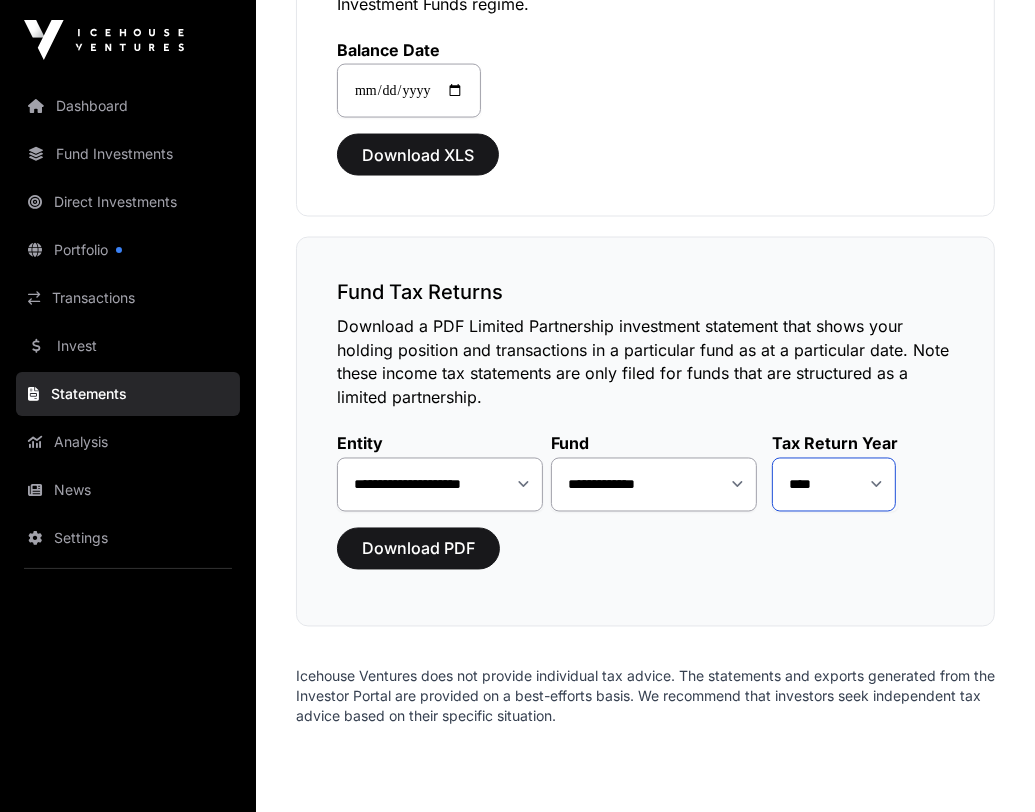 click on "**** **** ****" 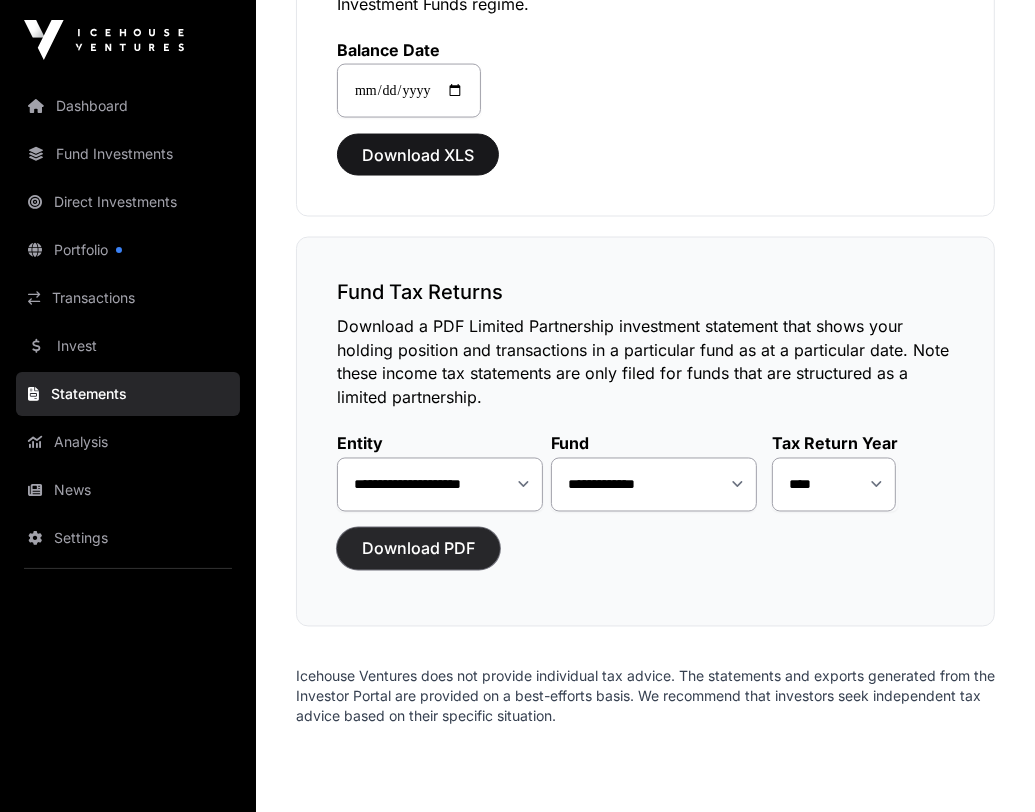 click on "Download PDF" 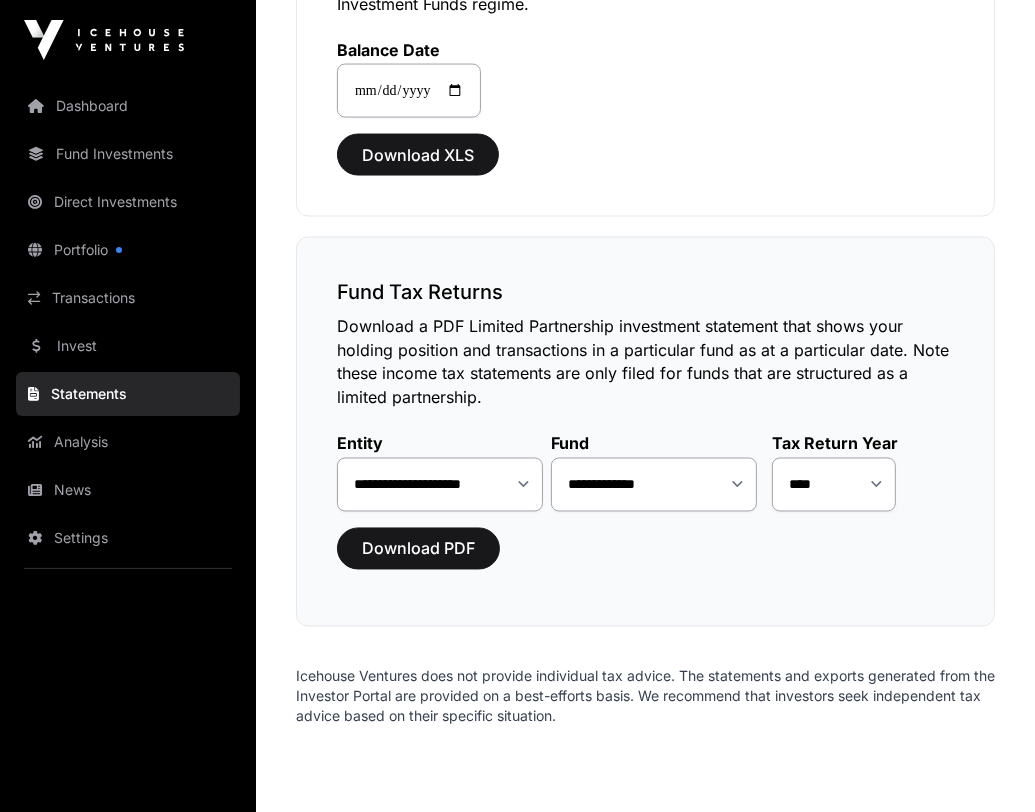 click on "**********" 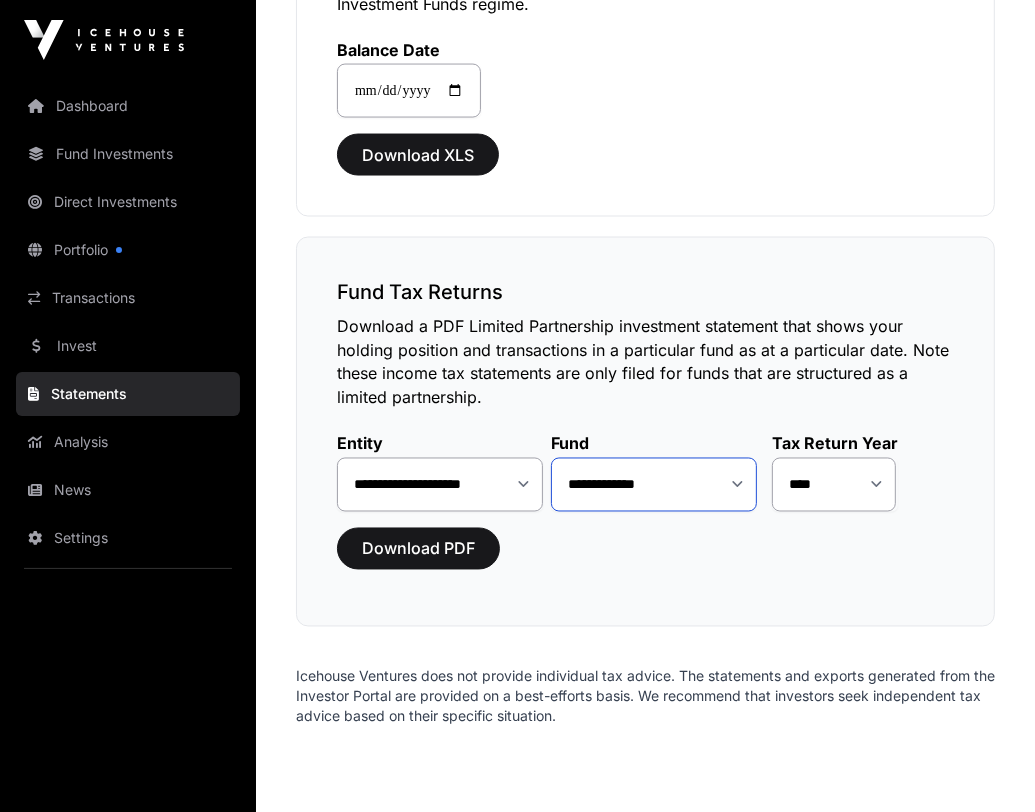 click on "**********" 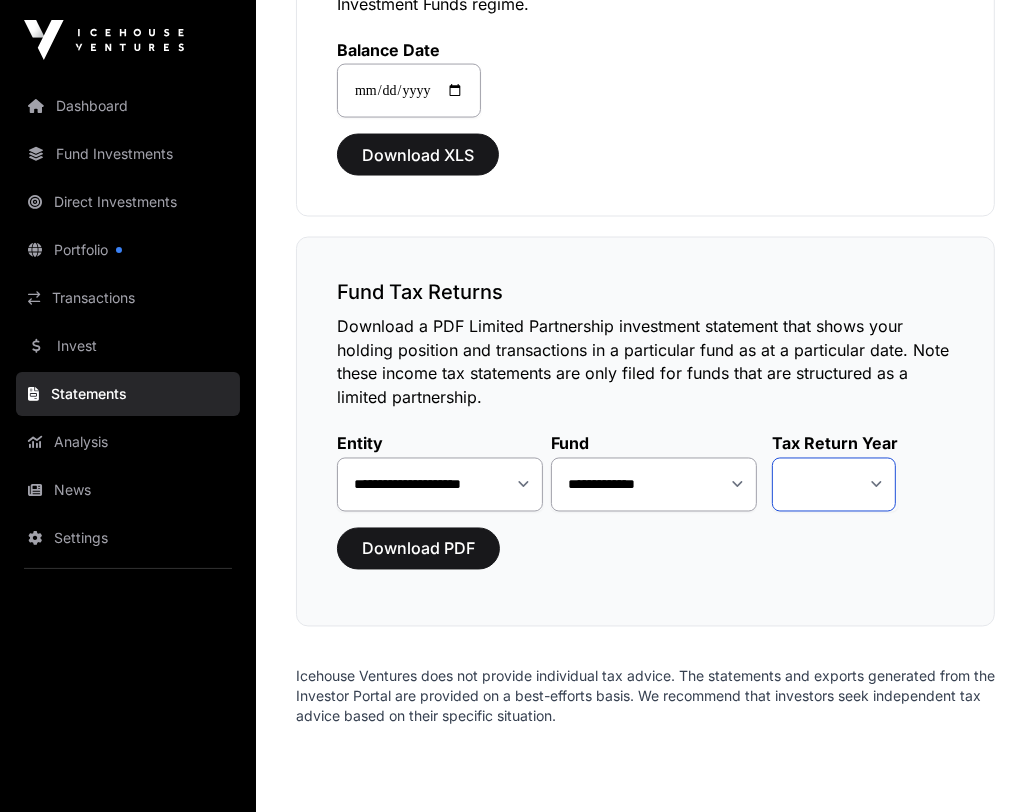click on "**** ****" 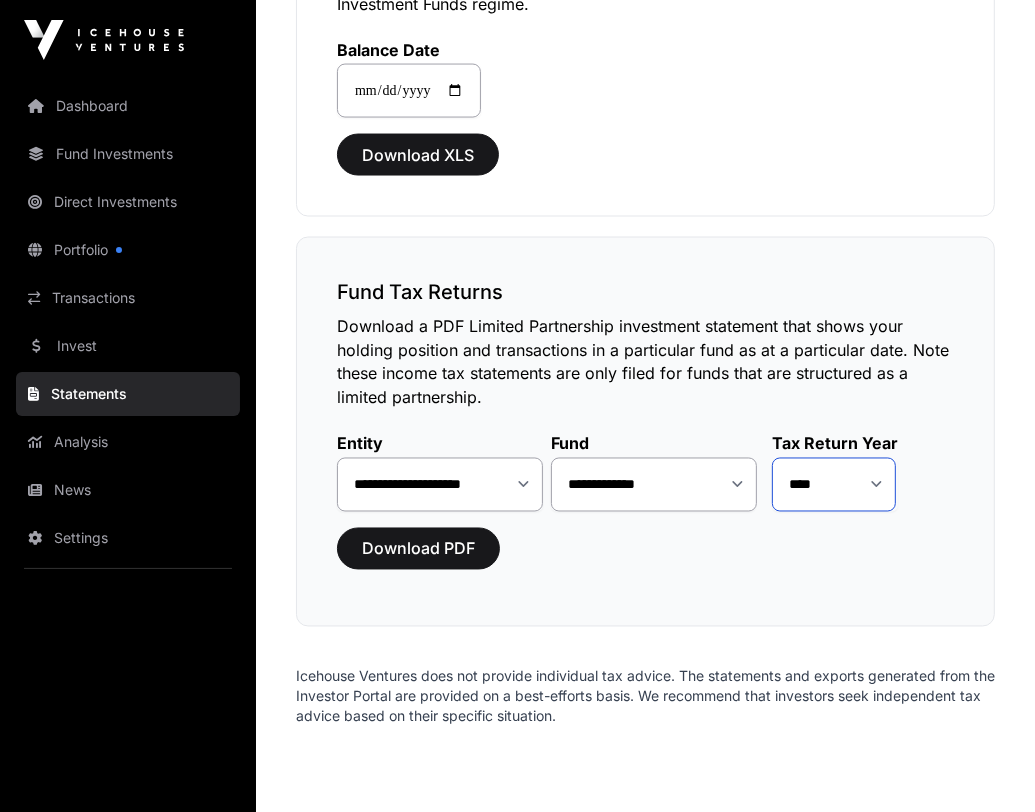 click on "**** ****" 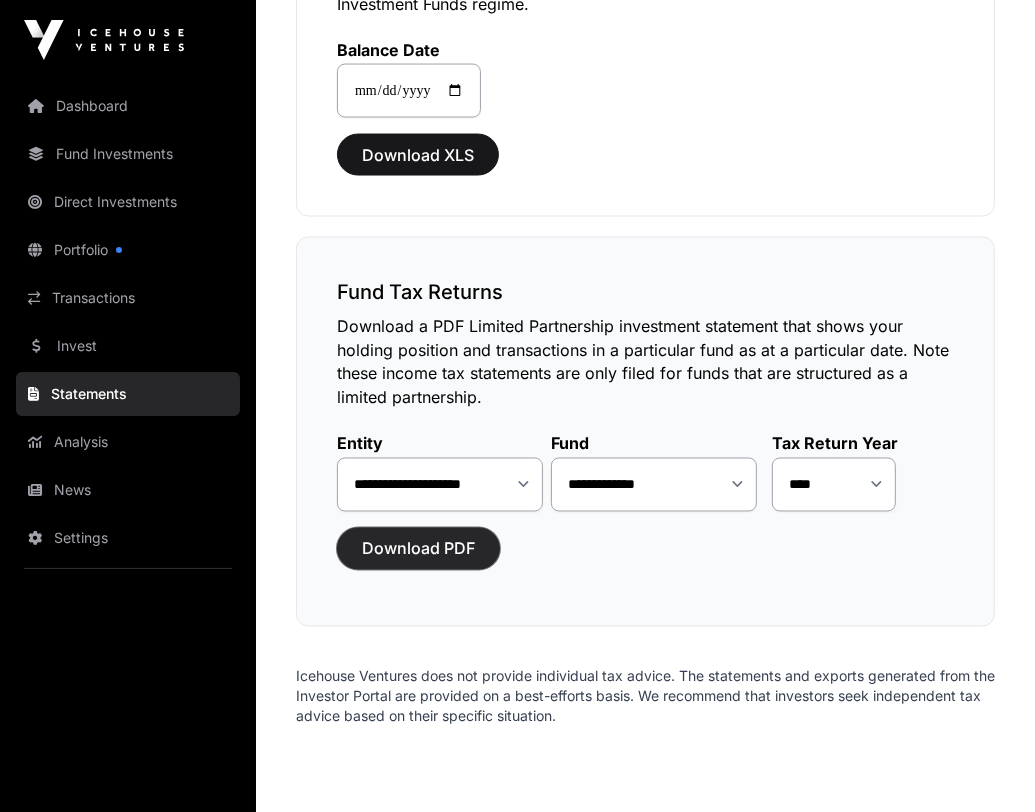 click on "Download PDF" 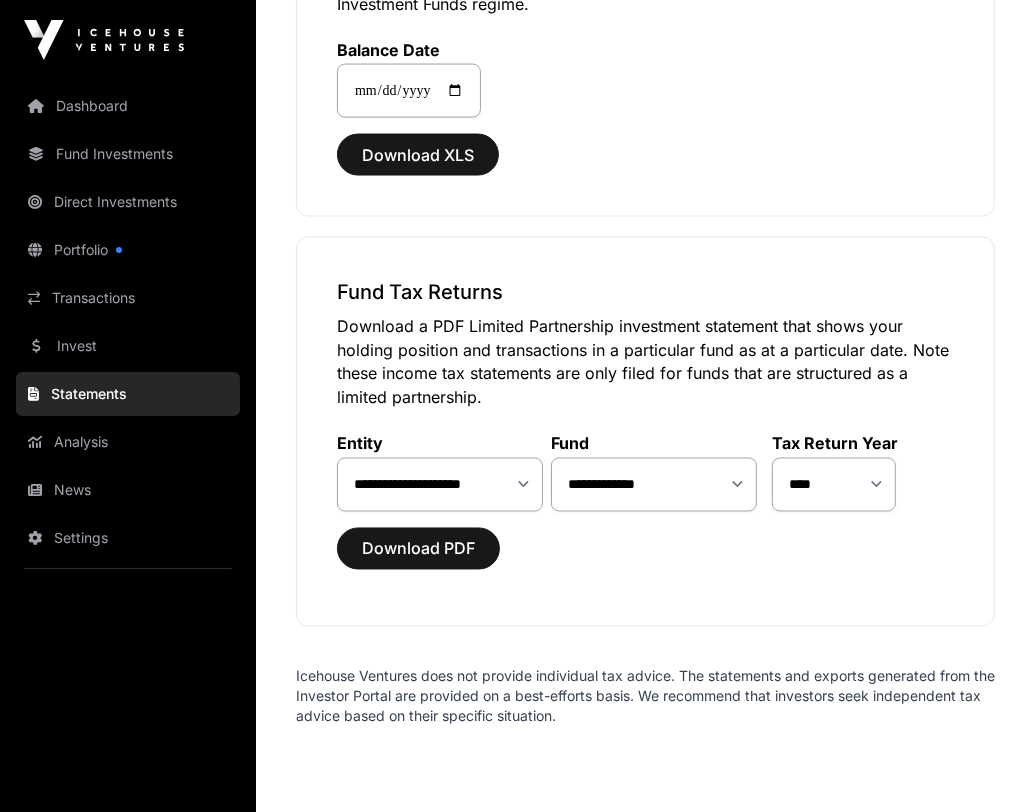 click on "**********" 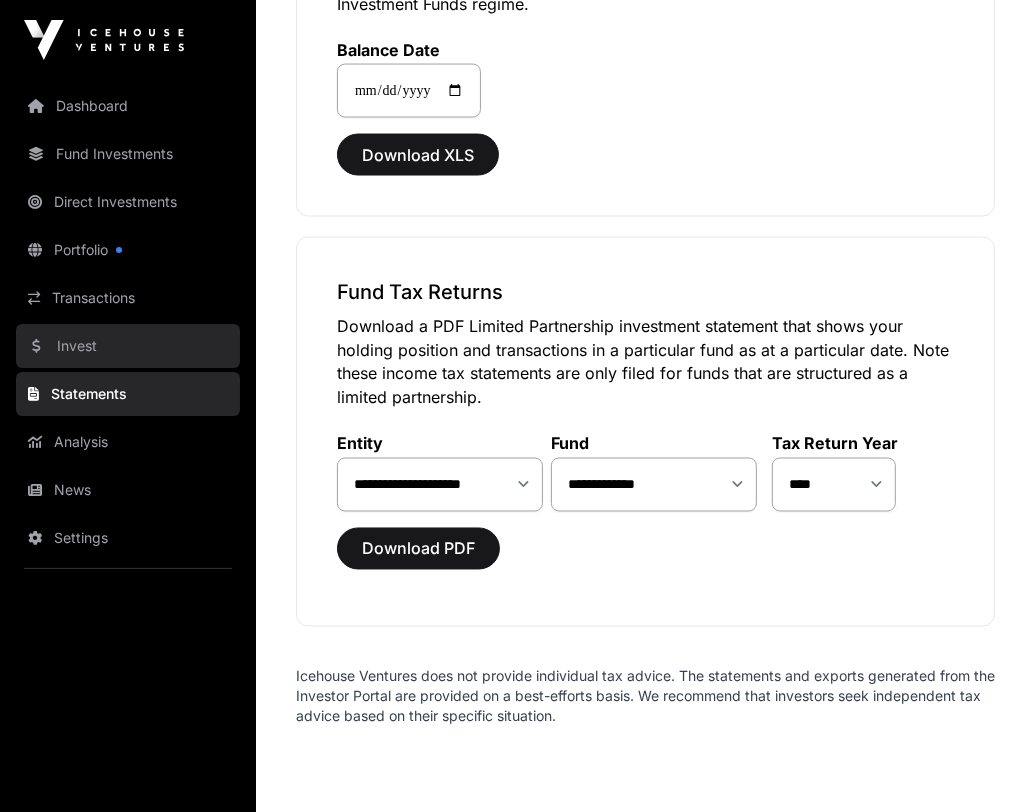 click on "Invest" 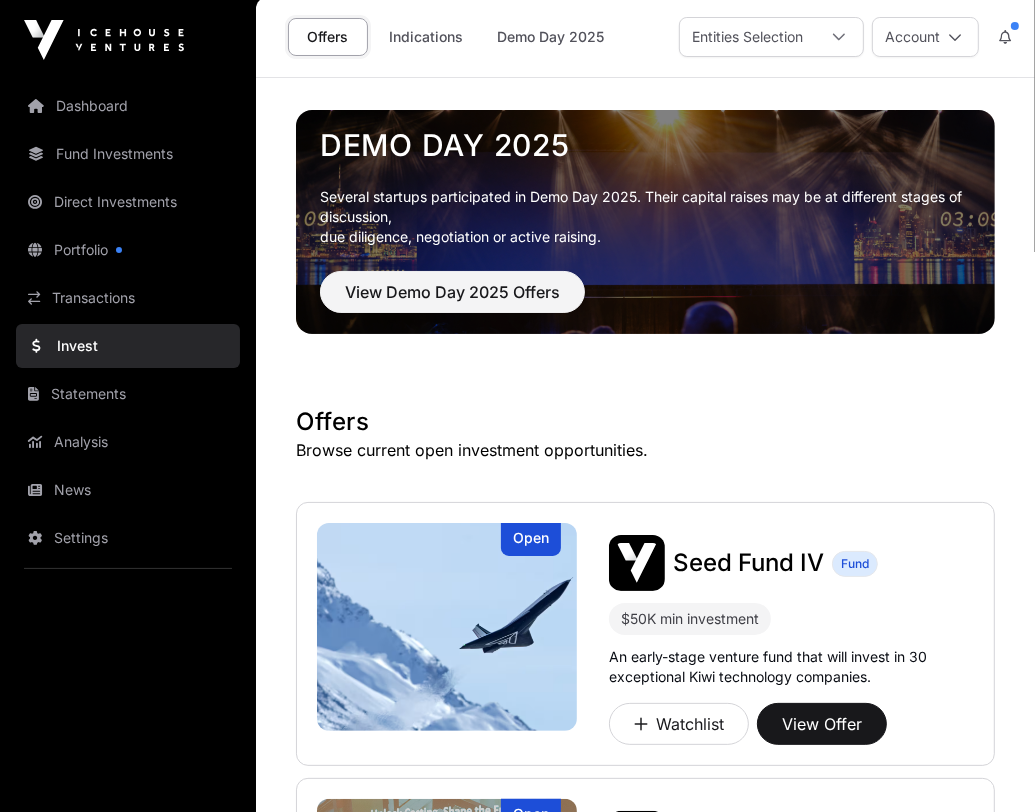scroll, scrollTop: 0, scrollLeft: 0, axis: both 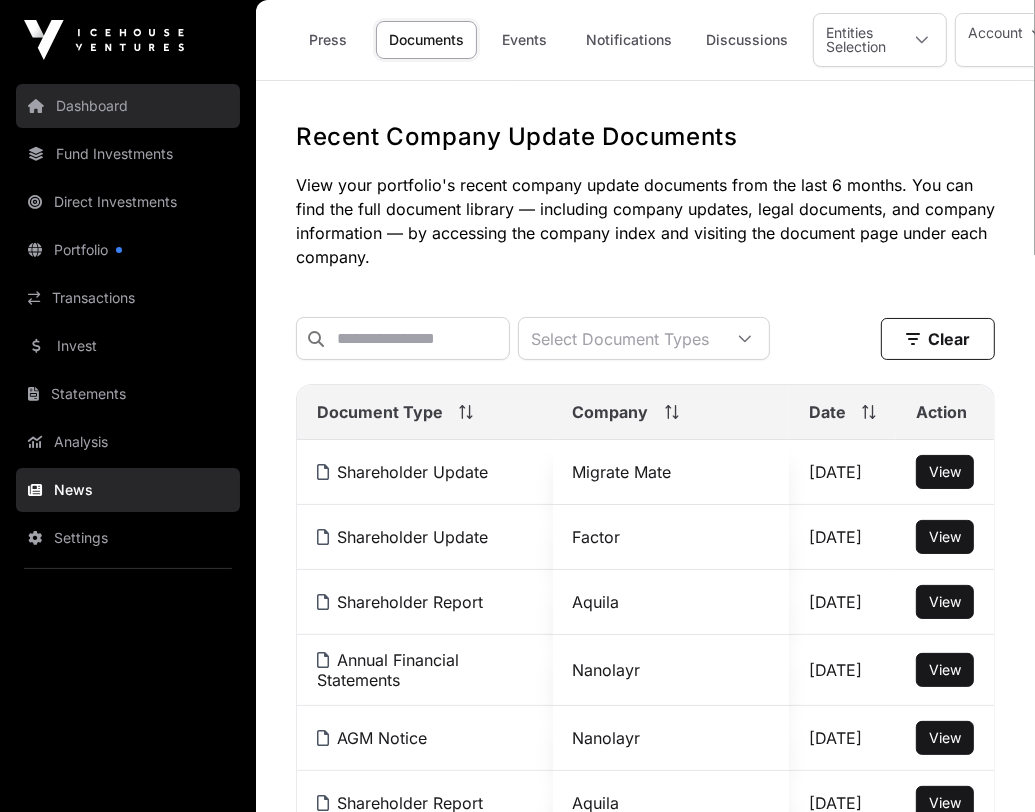 click on "Dashboard" 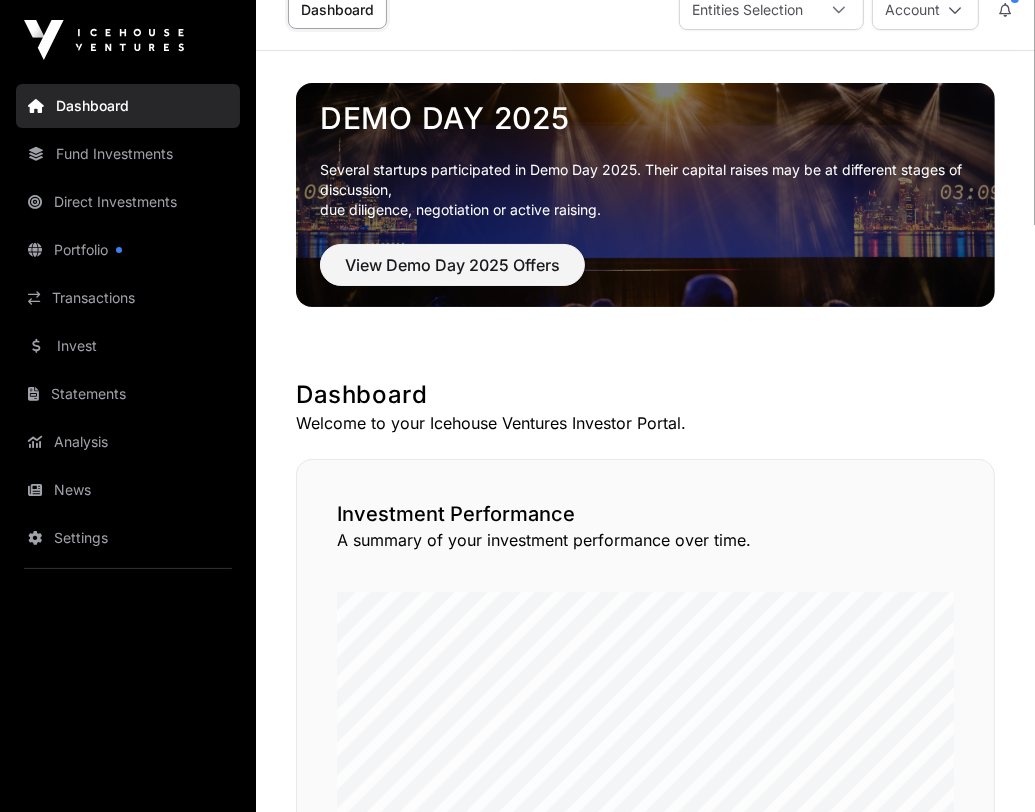 scroll, scrollTop: 0, scrollLeft: 0, axis: both 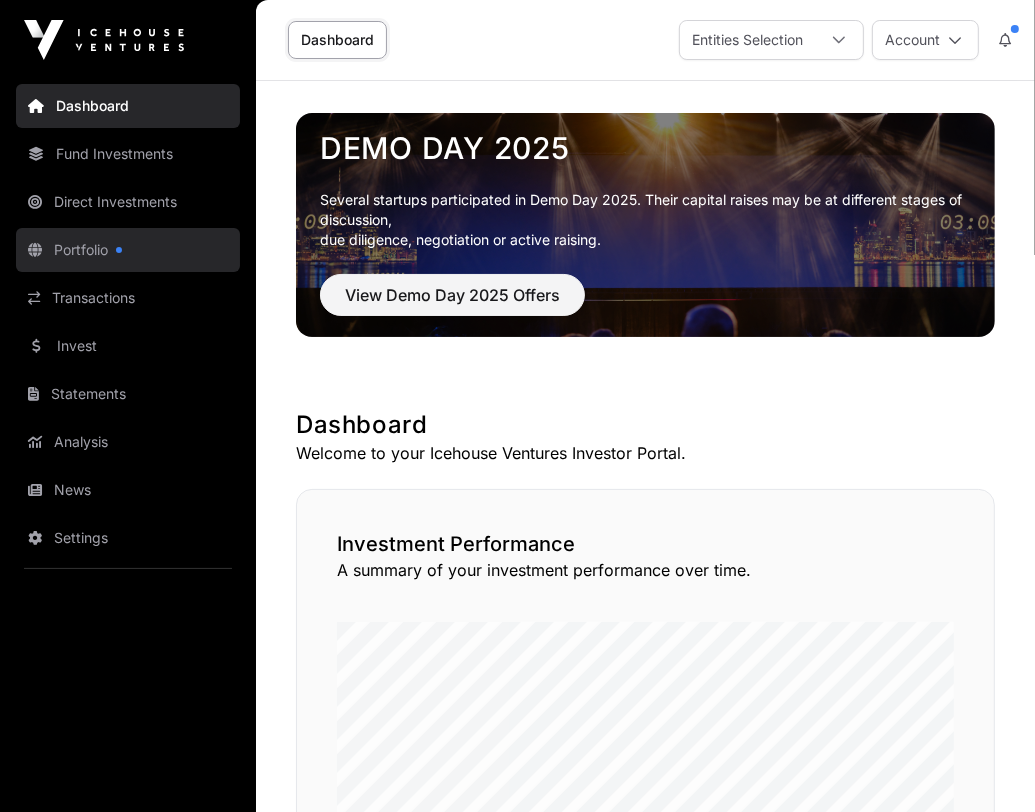 click 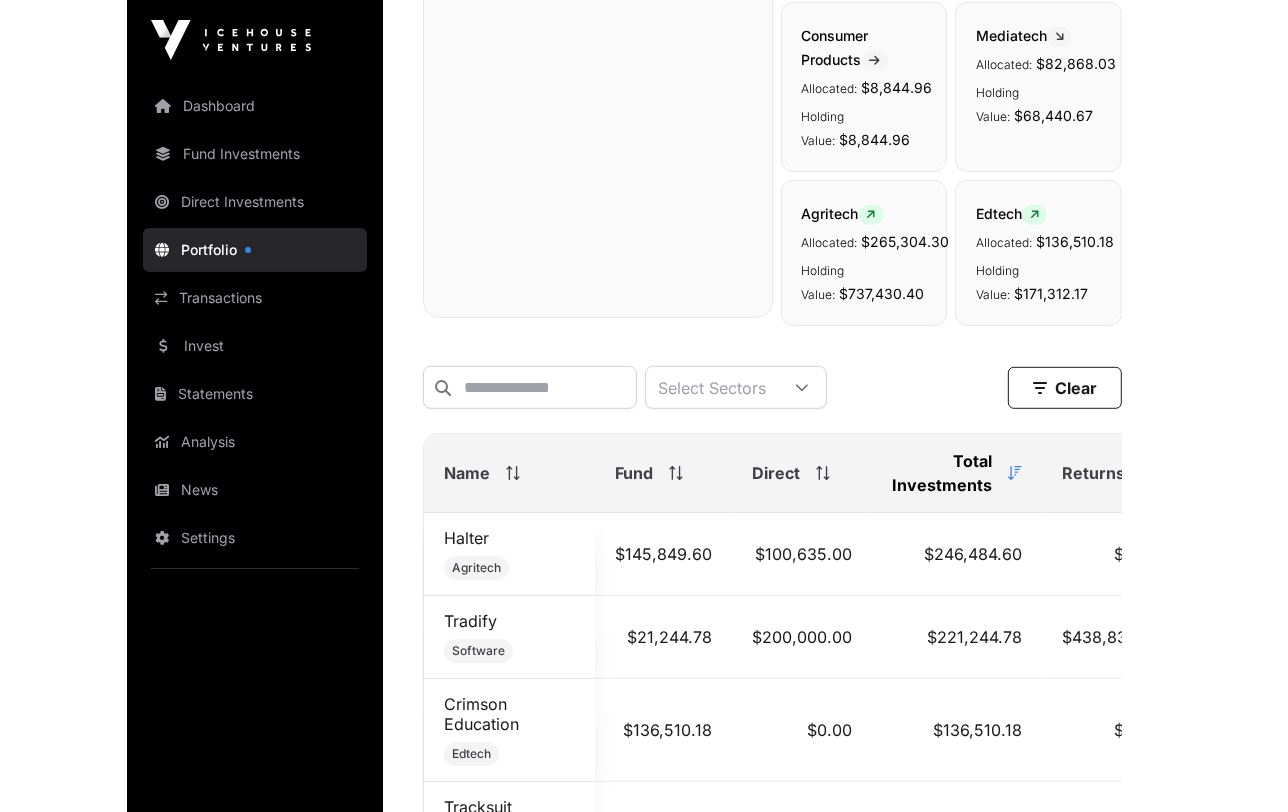scroll, scrollTop: 700, scrollLeft: 0, axis: vertical 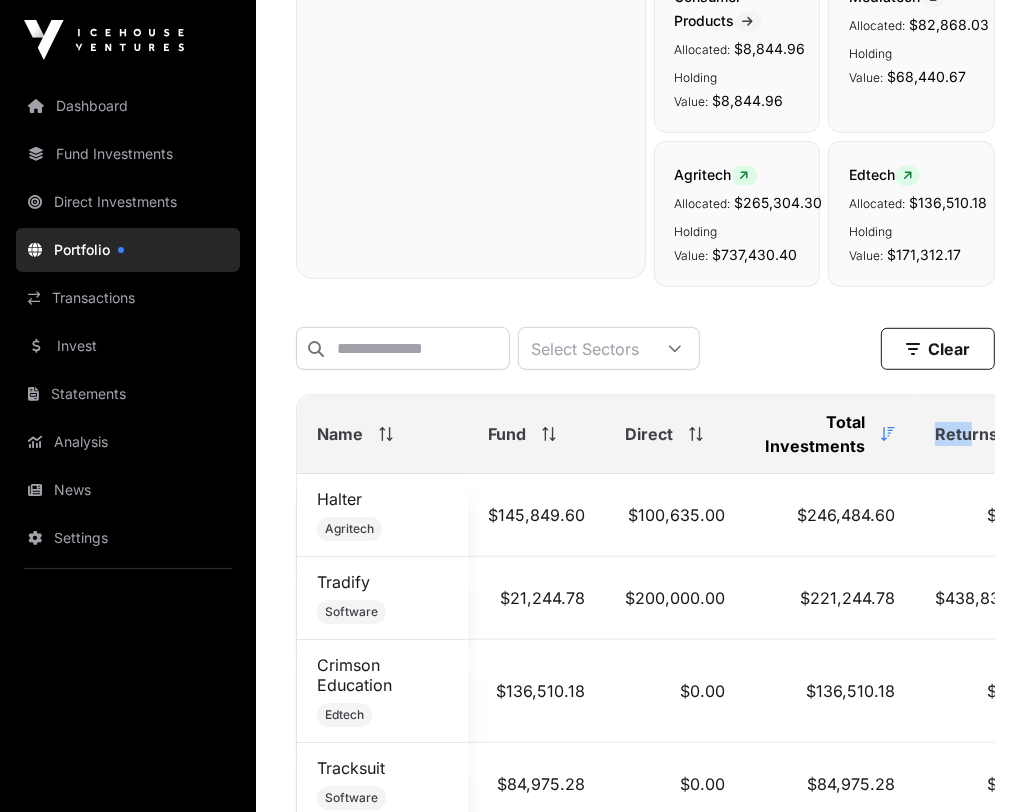 drag, startPoint x: 958, startPoint y: 465, endPoint x: 904, endPoint y: 465, distance: 54 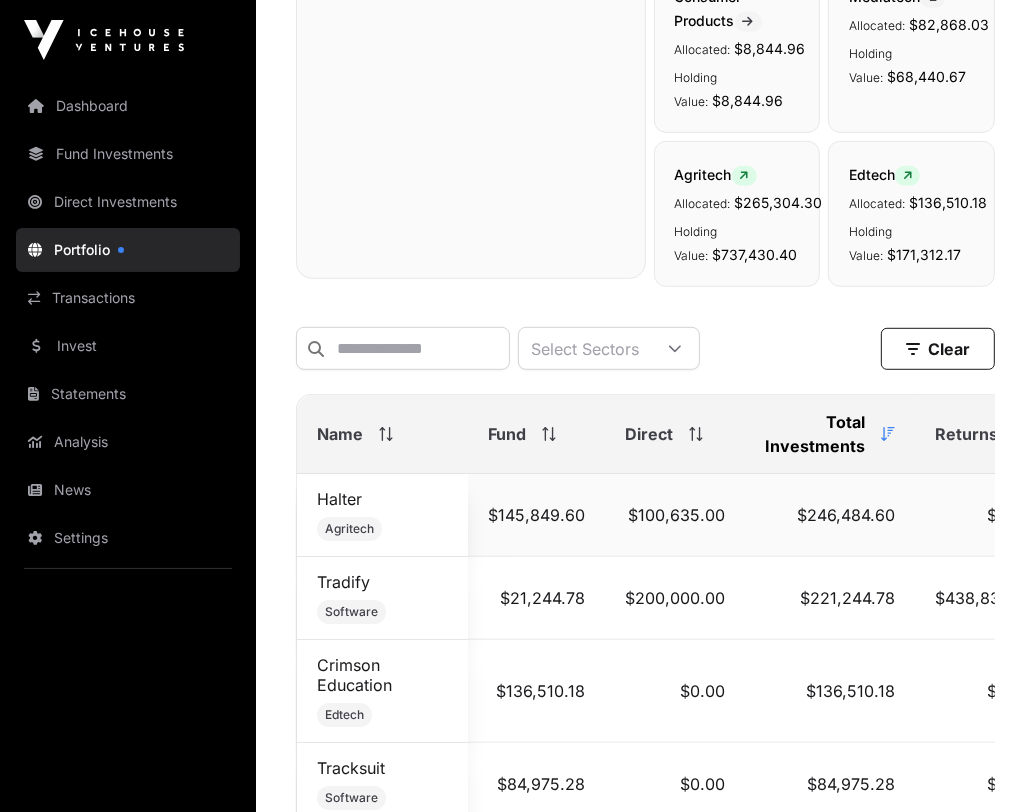 drag, startPoint x: 904, startPoint y: 465, endPoint x: 938, endPoint y: 506, distance: 53.263496 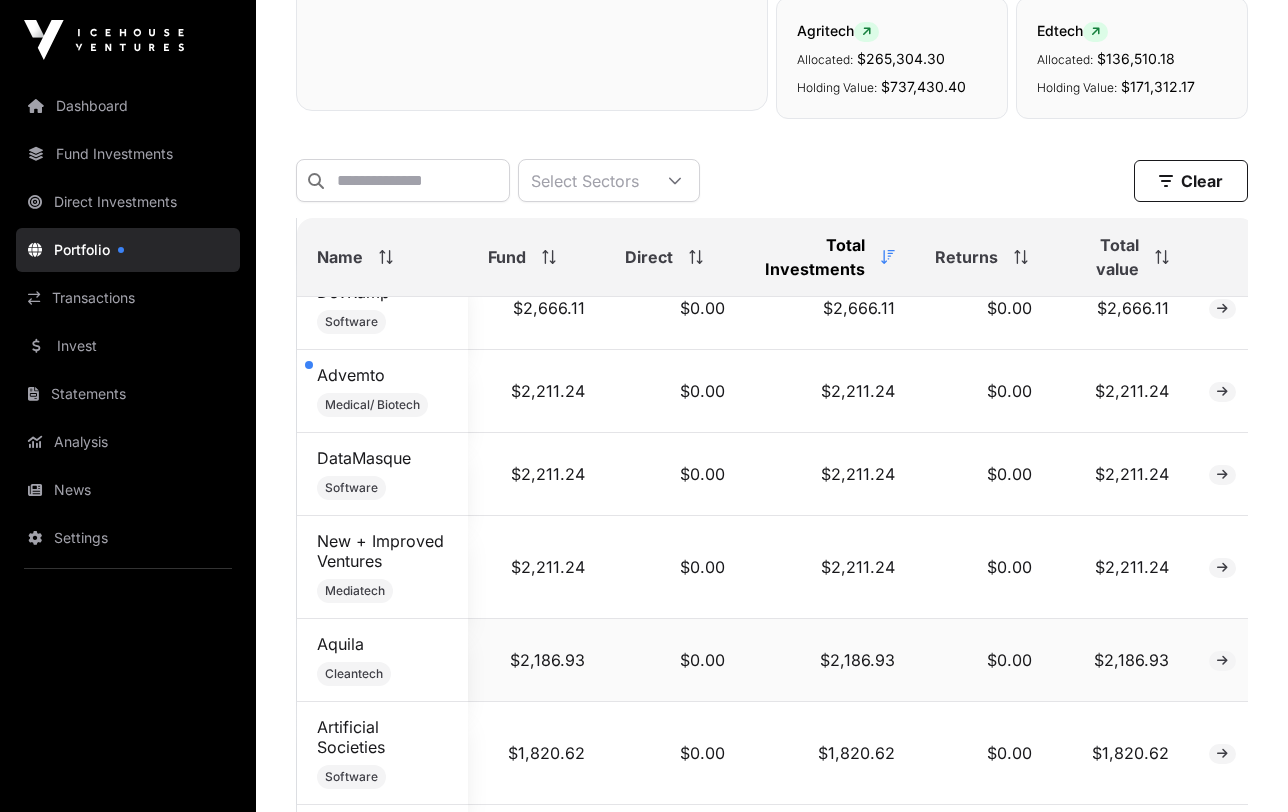 scroll, scrollTop: 5347, scrollLeft: 0, axis: vertical 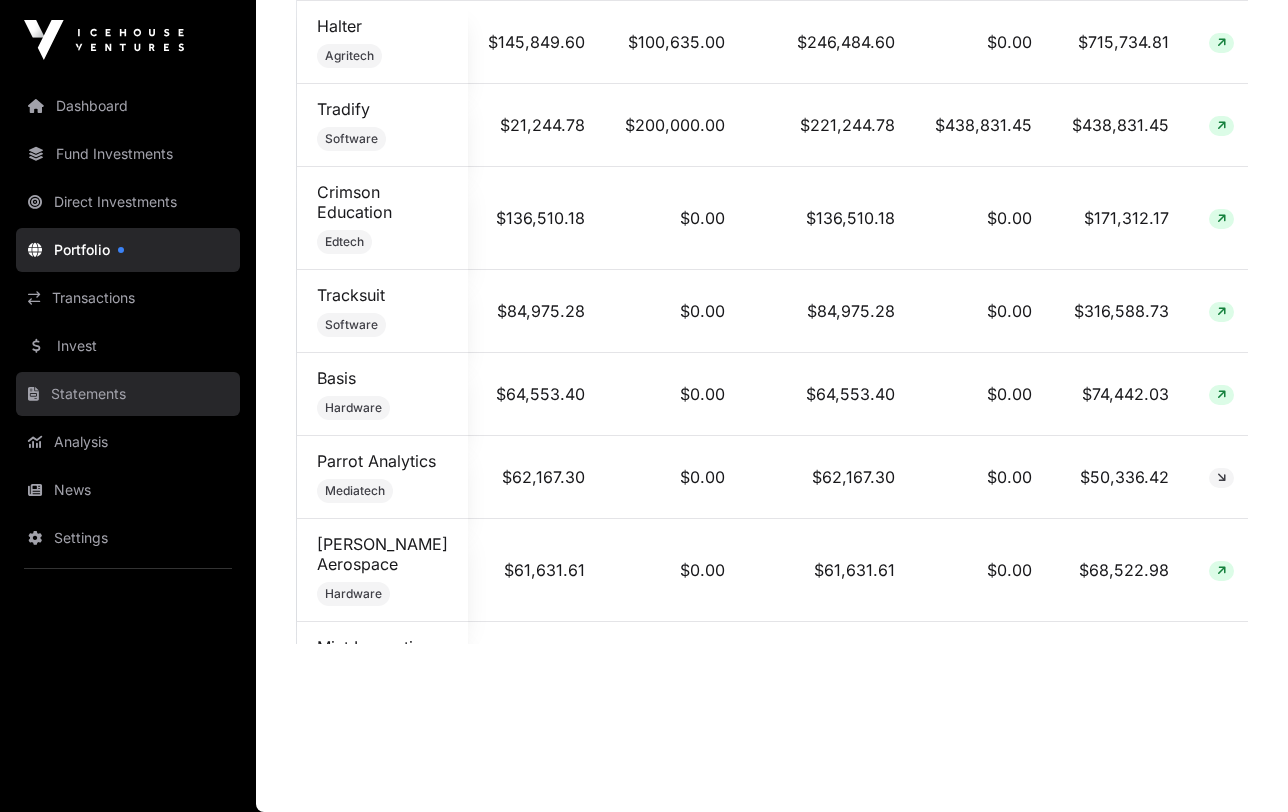 click on "Statements" 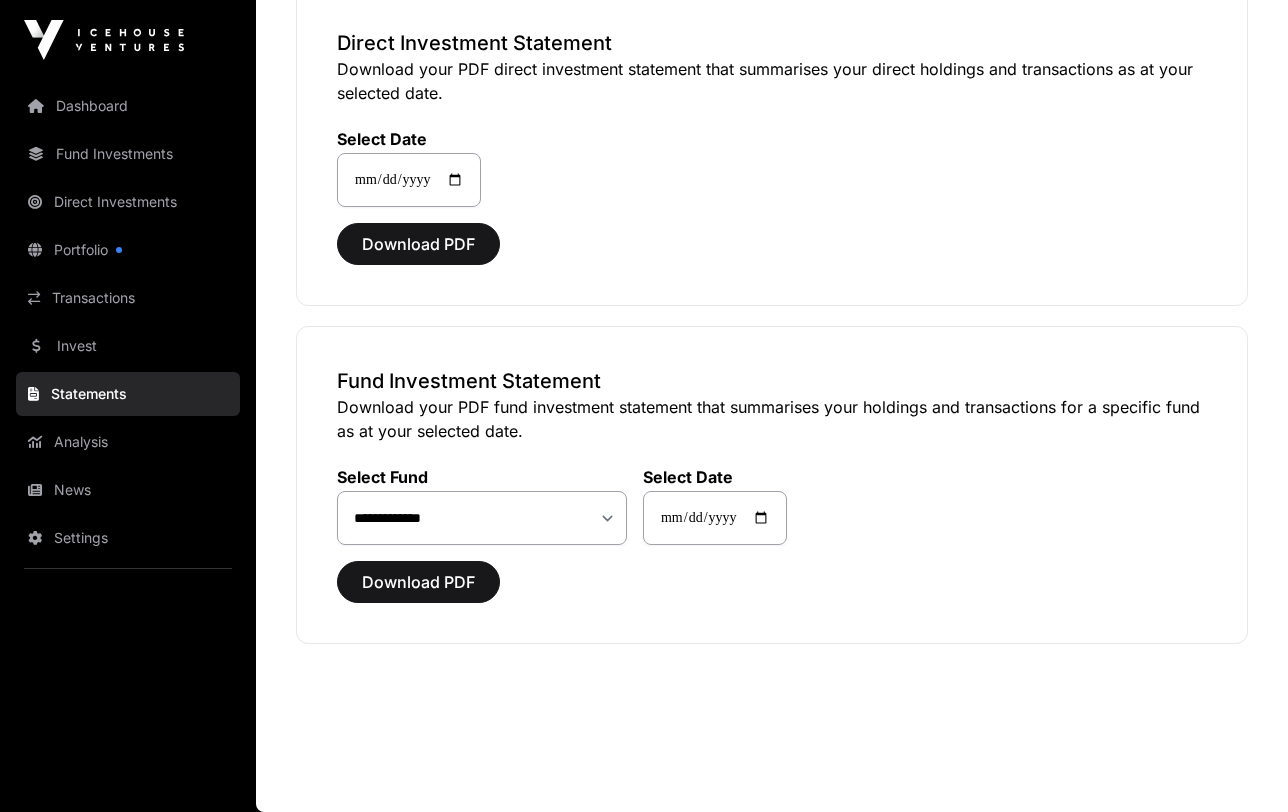 scroll, scrollTop: 0, scrollLeft: 0, axis: both 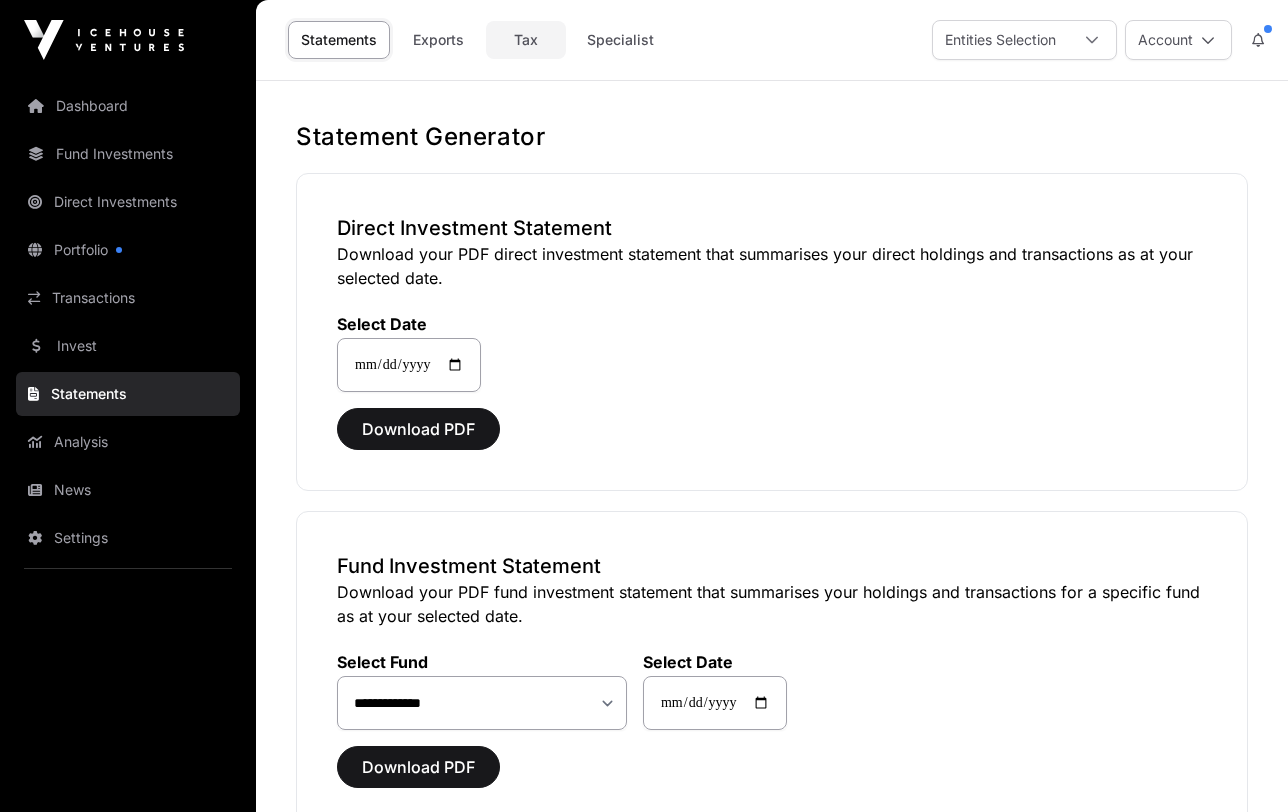 click on "Tax" 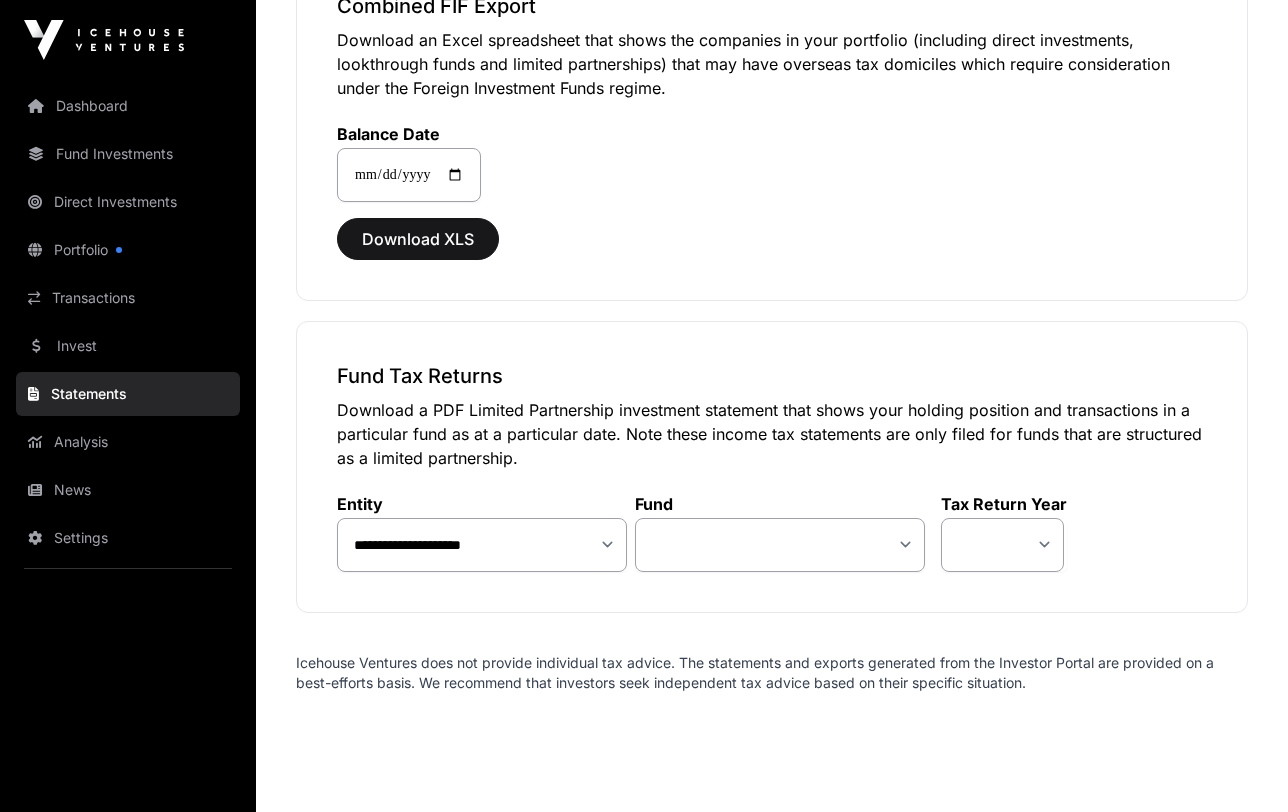 scroll, scrollTop: 2040, scrollLeft: 0, axis: vertical 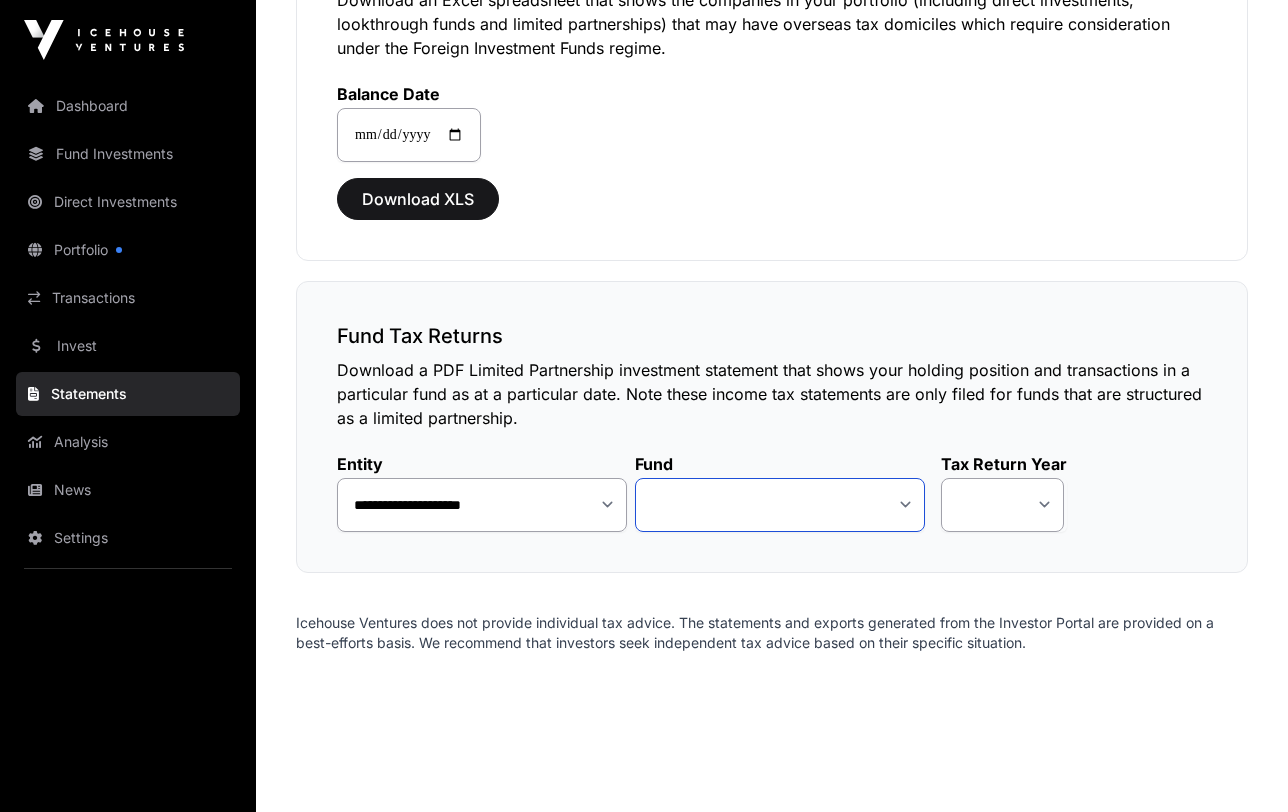 click on "**********" 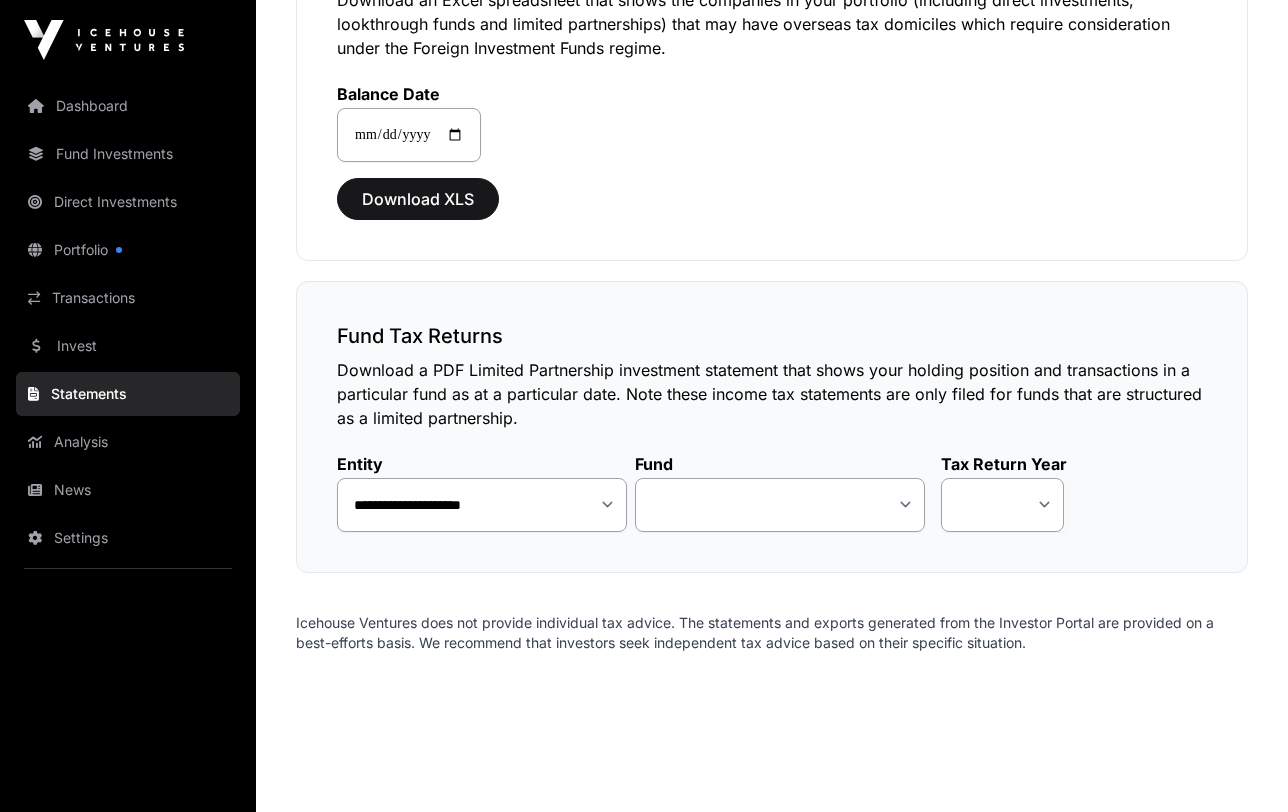 click on "Download a PDF Limited Partnership investment statement that shows your holding position and transactions in a particular fund as at a particular date. Note these income tax statements are only filed for funds that are structured as a limited partnership." 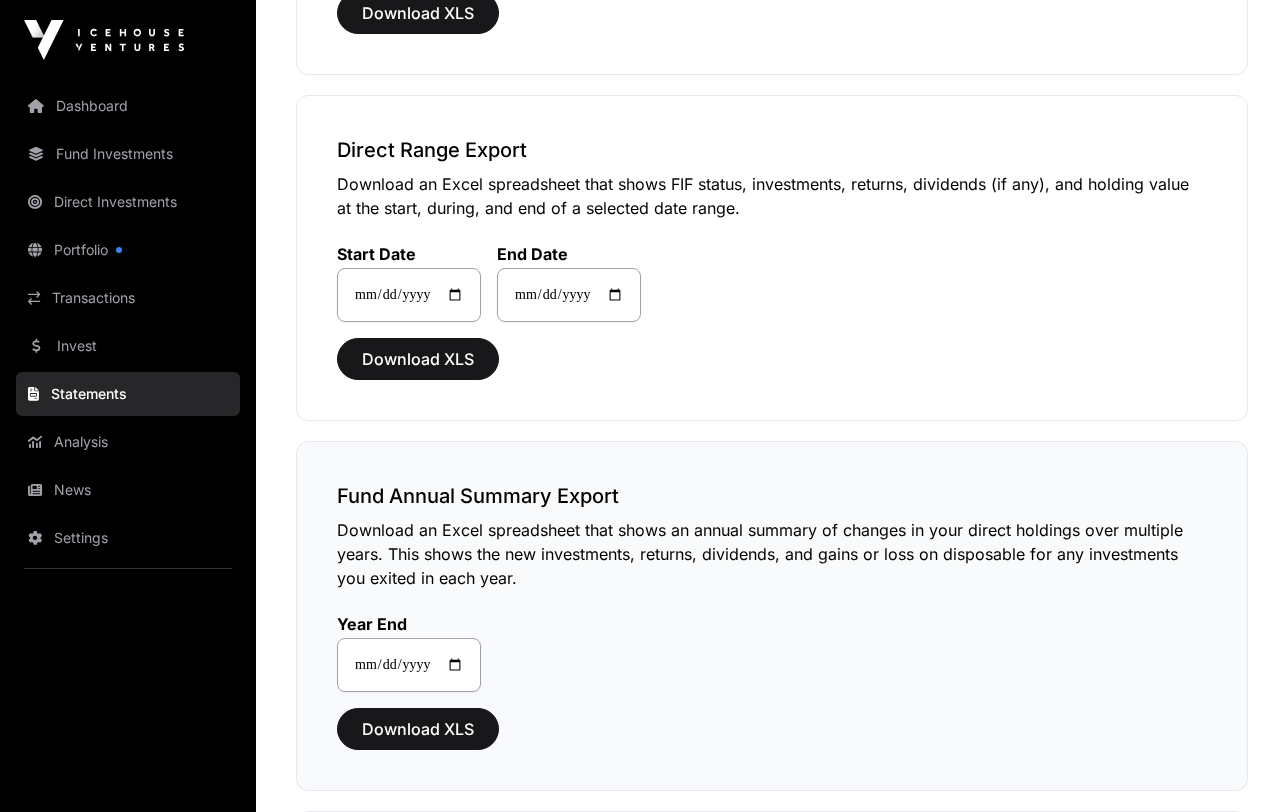 scroll, scrollTop: 440, scrollLeft: 0, axis: vertical 